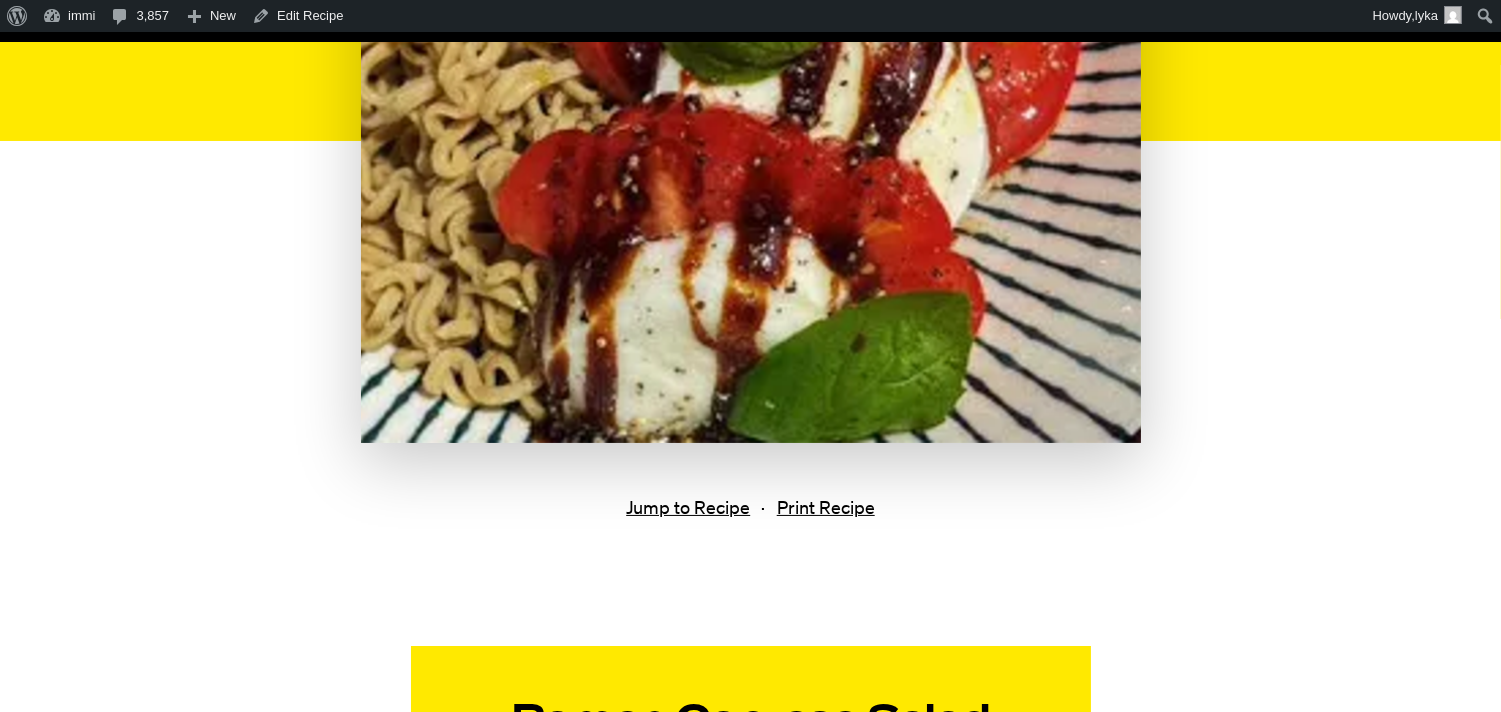 scroll, scrollTop: 0, scrollLeft: 0, axis: both 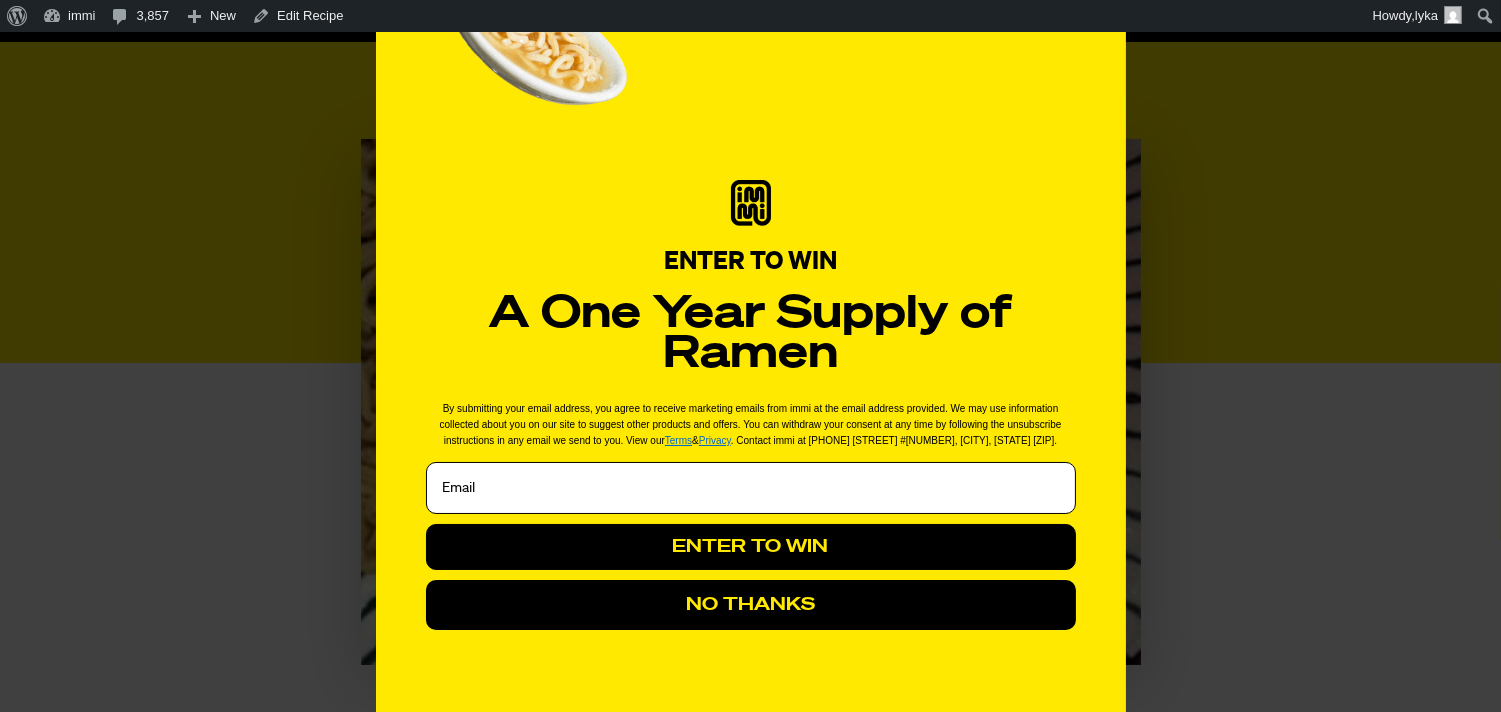 click on "NO THANKS" at bounding box center [751, 605] 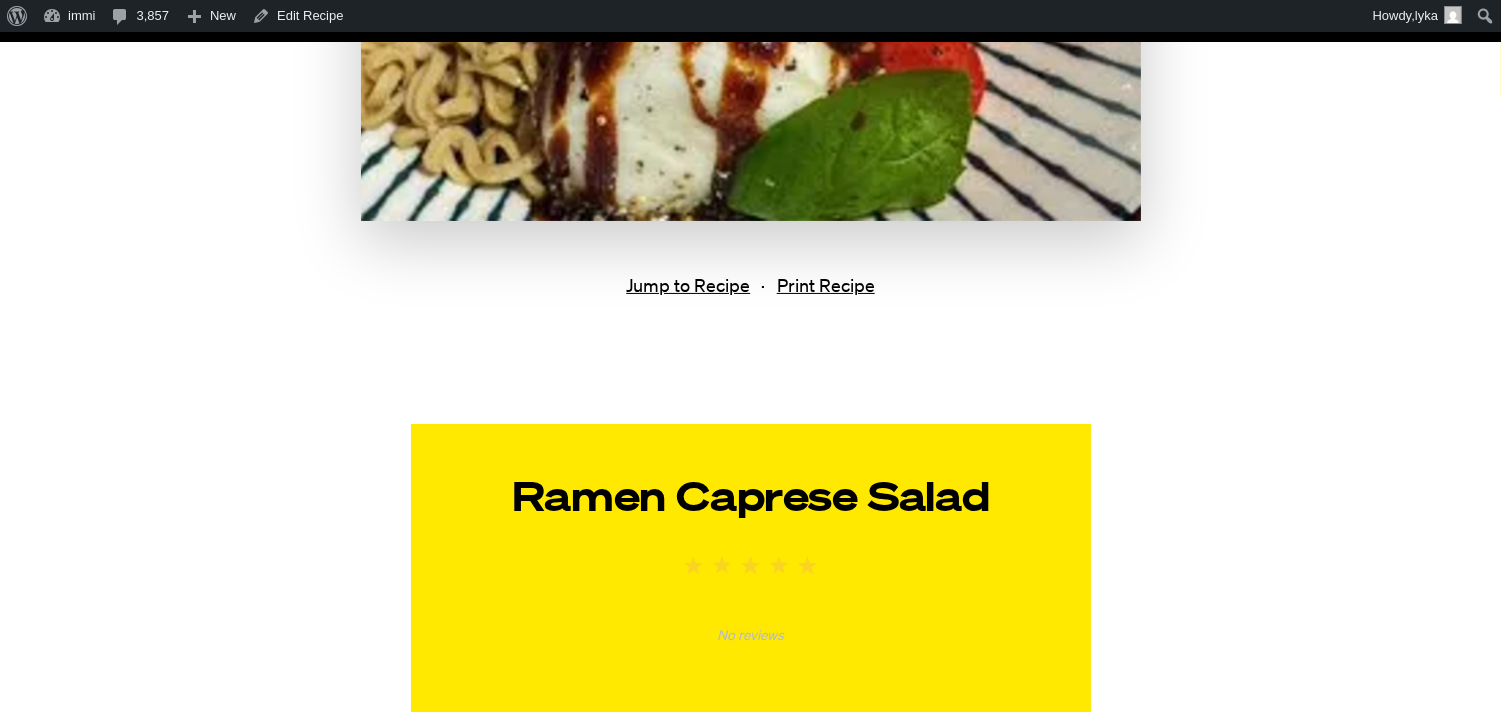 scroll, scrollTop: 1111, scrollLeft: 0, axis: vertical 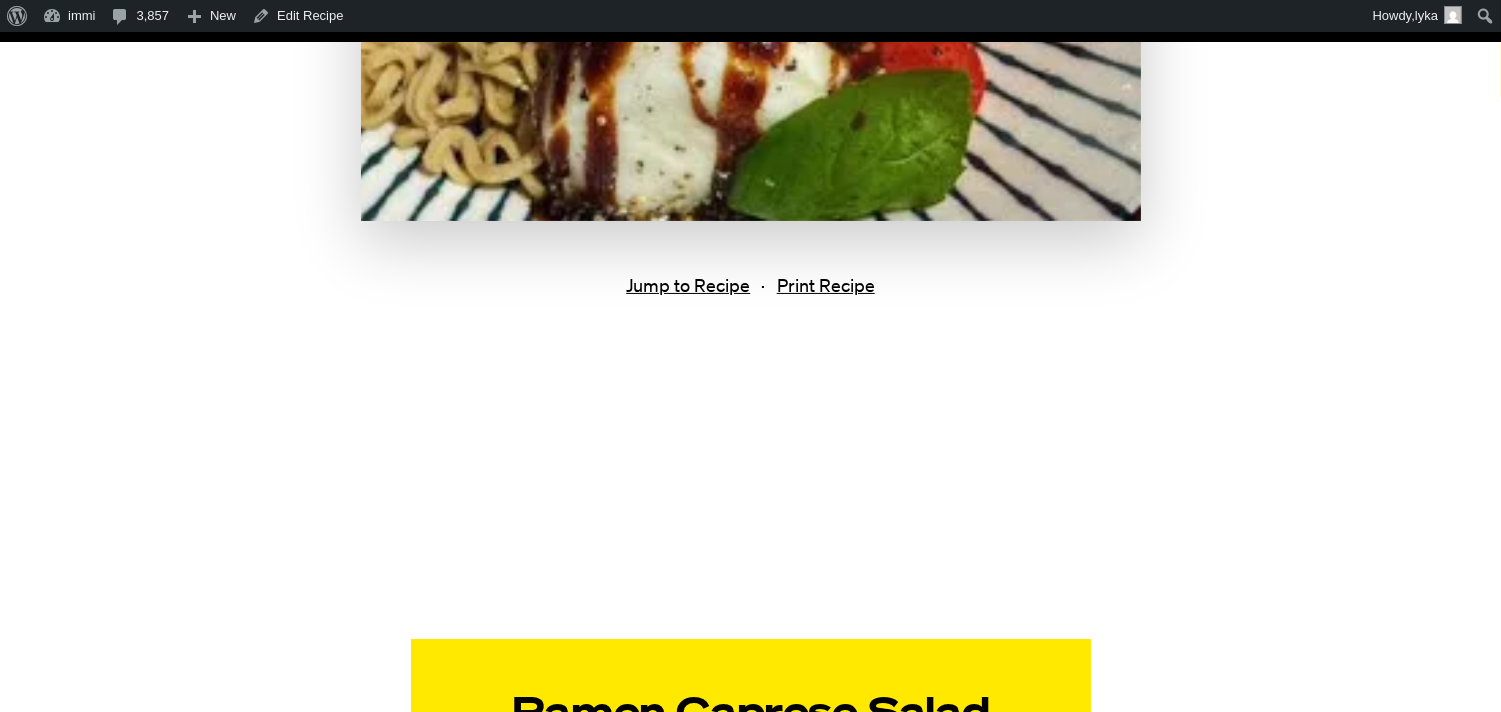 click on "Ramen Caprese Salad
Published:  August 7, 2025 | Last Updated:  August 7, 2025
Jump to Recipe · Print Recipe
Print
clock   clock icon cutlery   cutlery icon flag   flag icon folder   folder icon instagram   instagram icon pinterest   pinterest icon facebook   facebook icon print   print icon squares   squares icon heart   heart icon heart solid   heart solid icon
Ramen Caprese Salad
5 Stars			 		 	 		 		 			 				 			 			 				4 Stars			 		 	 		 		 			 				 			 			 				3 Stars			 		 	 		 		 			 				 			 			 				2 Stars			 		 	 		 		 			 				 			 			 				1 Star
No reviews
Author:   Kevin Lee
Print Recipe
Pin Recipe
Ingredients
1x" at bounding box center [750, 1020] 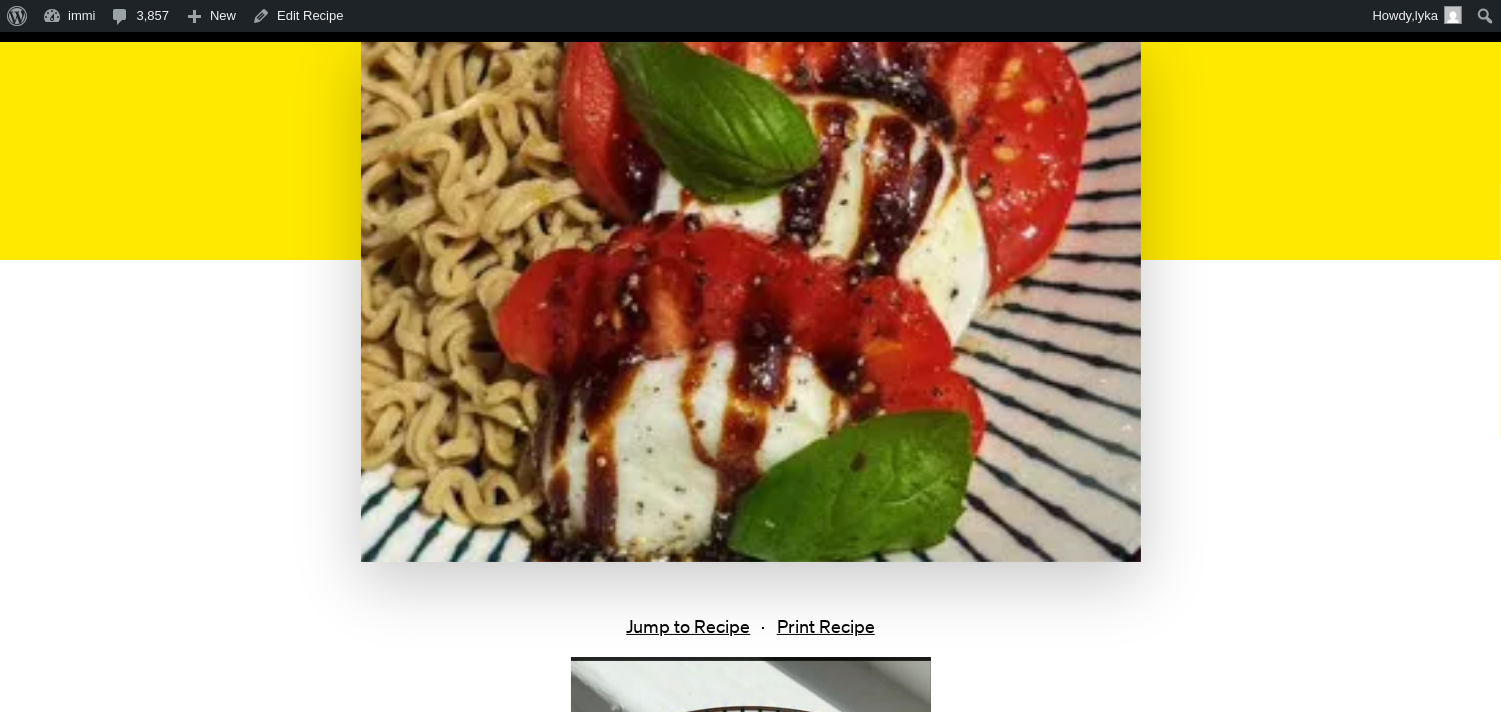 scroll, scrollTop: 0, scrollLeft: 0, axis: both 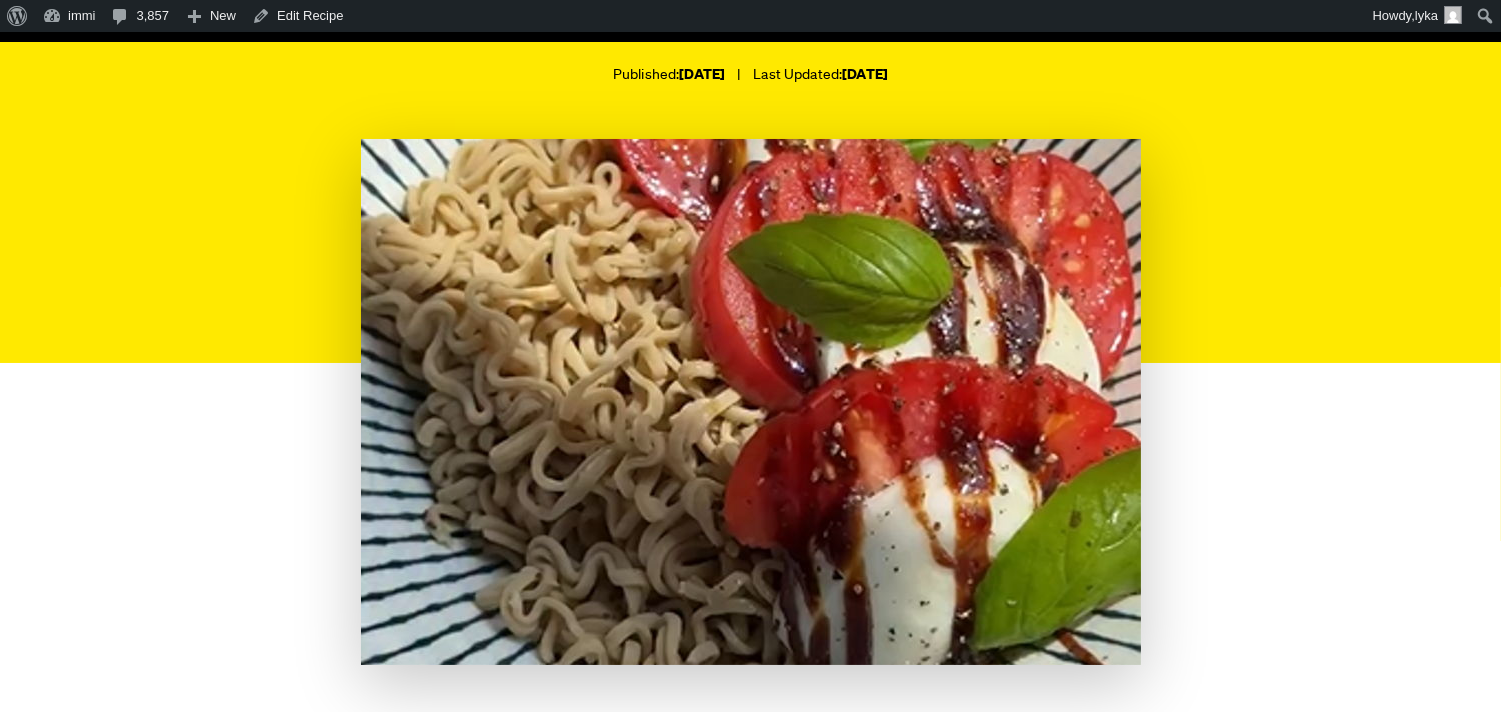 click on "Ramen Caprese Salad
Published:  August 7, 2025 | Last Updated:  August 7, 2025" at bounding box center (750, 155) 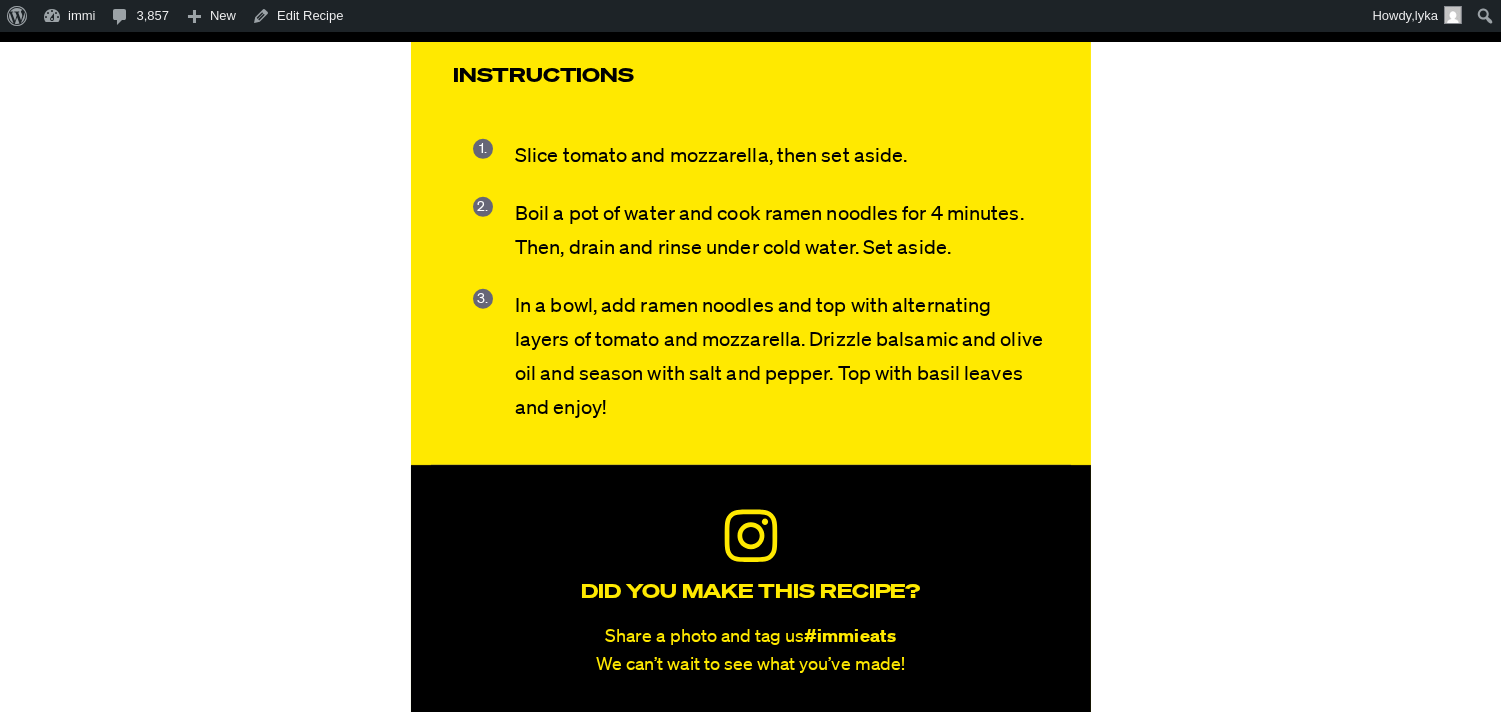 scroll, scrollTop: 2777, scrollLeft: 0, axis: vertical 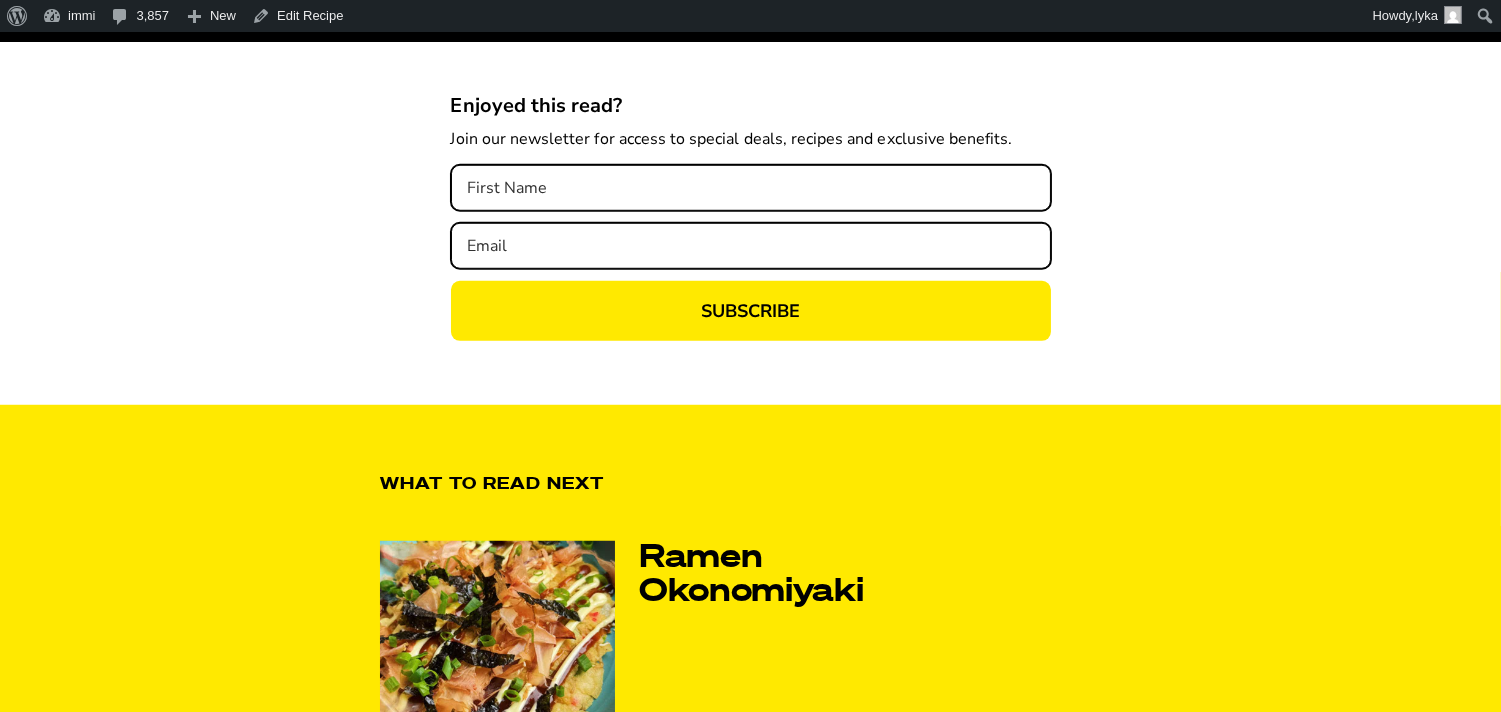 click at bounding box center (497, 632) 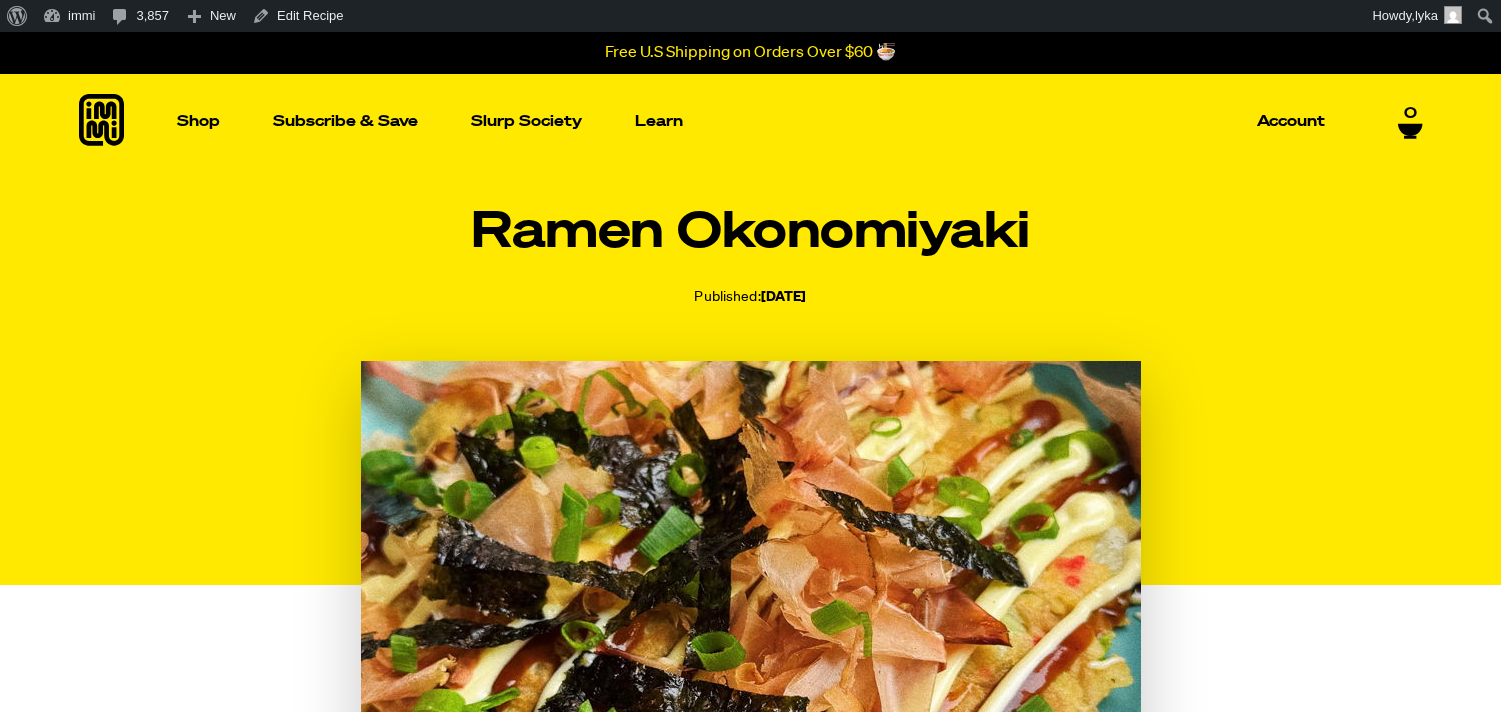 scroll, scrollTop: 851, scrollLeft: 0, axis: vertical 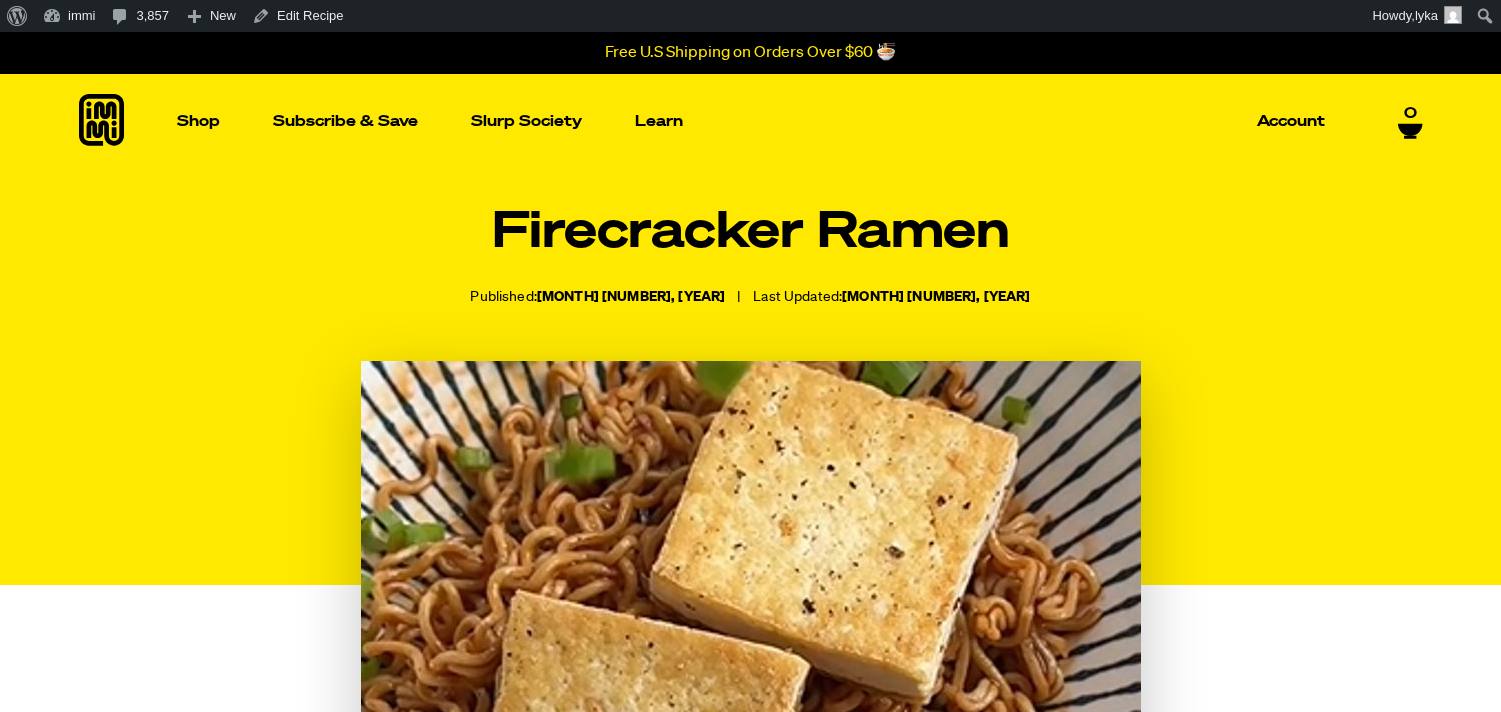 drag, startPoint x: 0, startPoint y: 0, endPoint x: 1005, endPoint y: 310, distance: 1051.7247 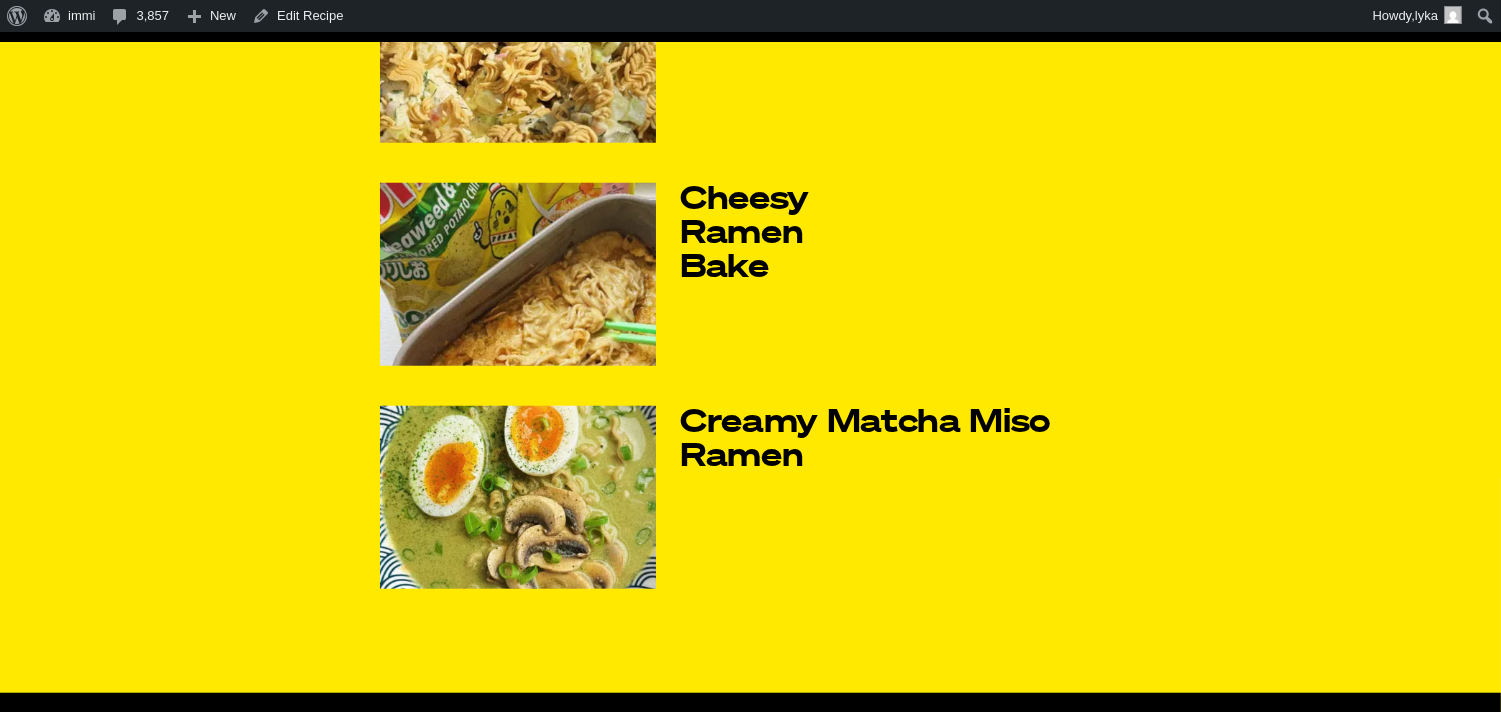 scroll, scrollTop: 3333, scrollLeft: 0, axis: vertical 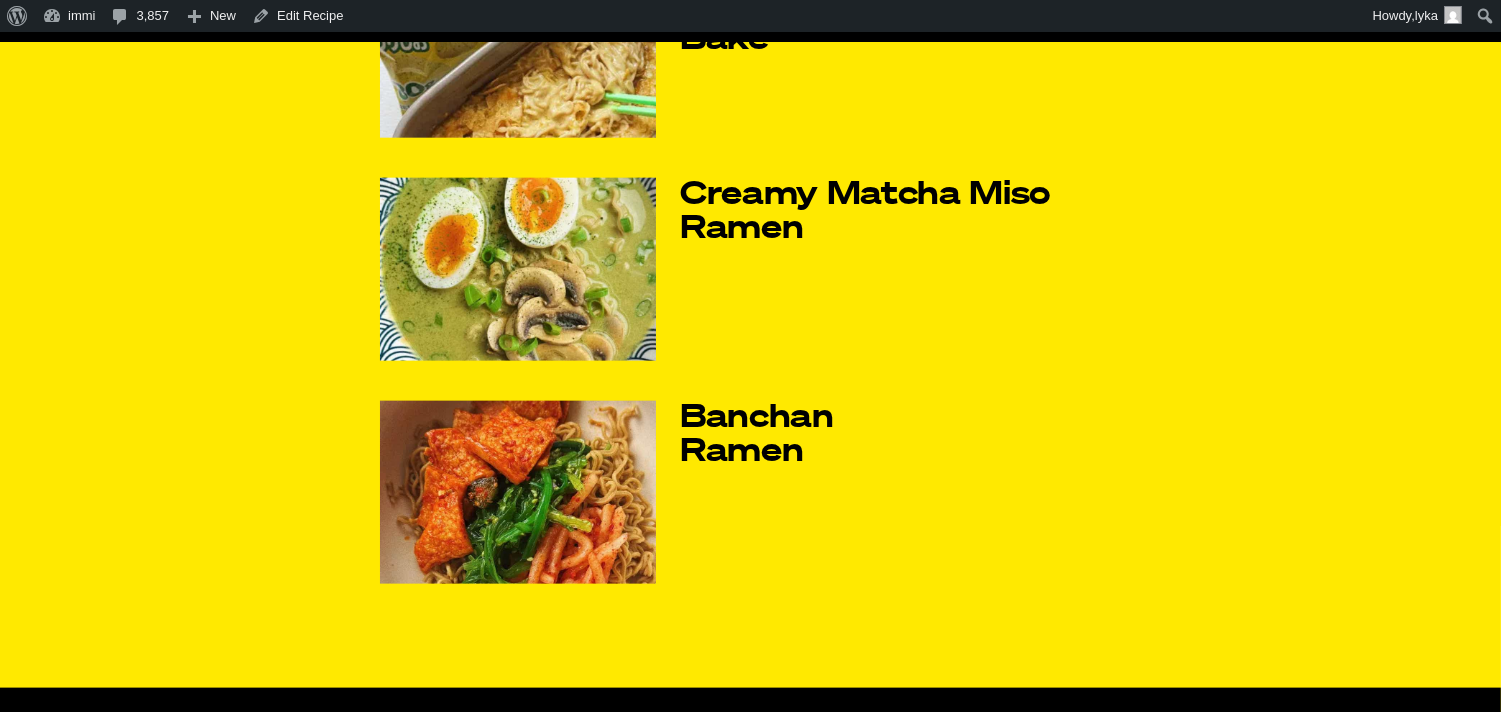 click at bounding box center [518, 492] 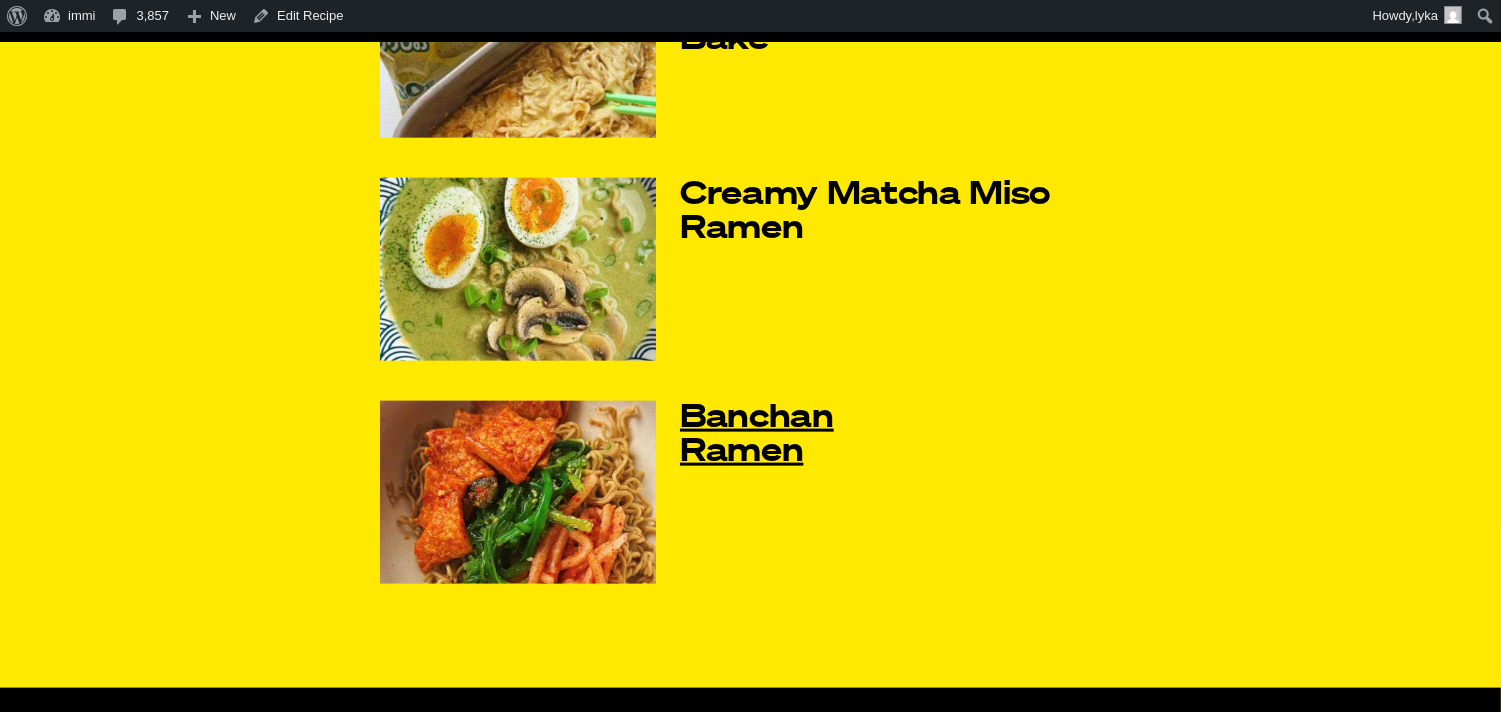 click on "Banchan Ramen" at bounding box center (798, 435) 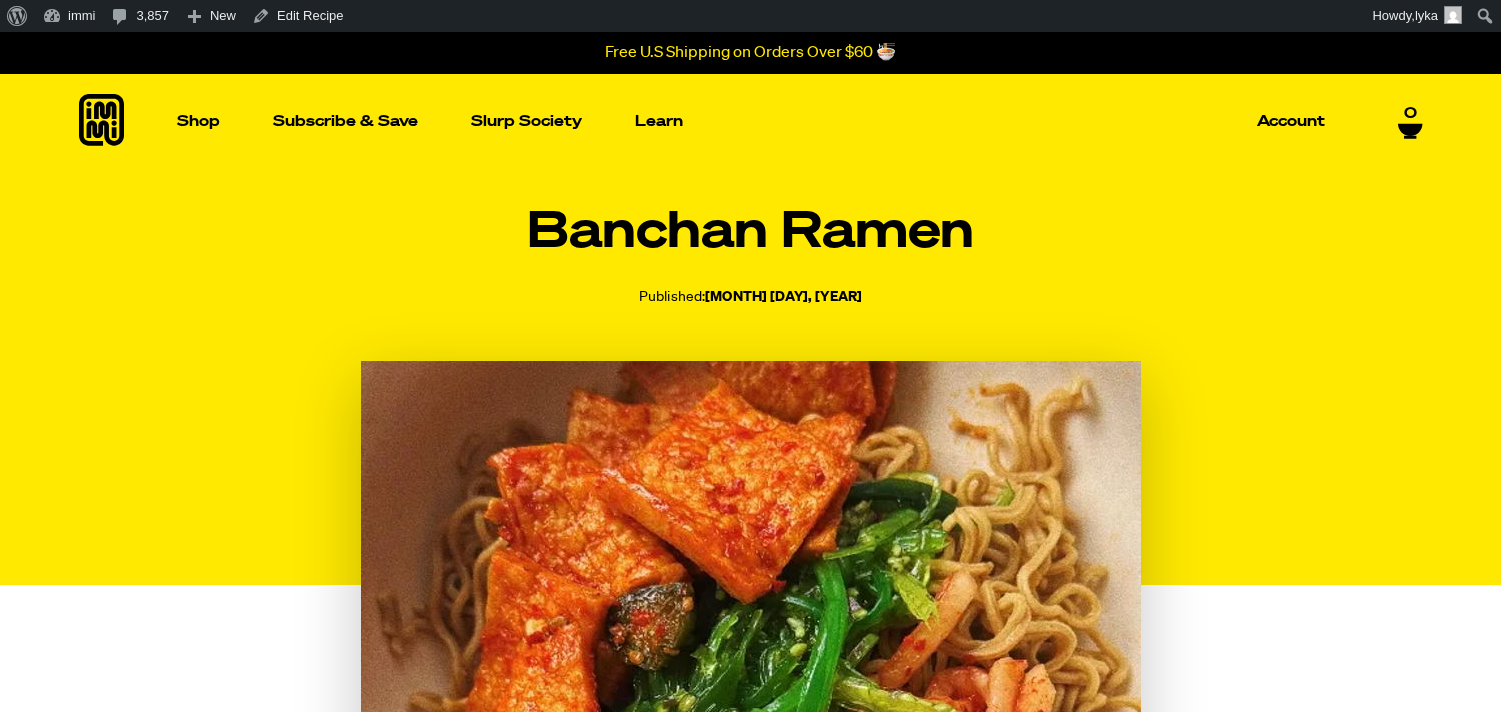 scroll, scrollTop: 0, scrollLeft: 0, axis: both 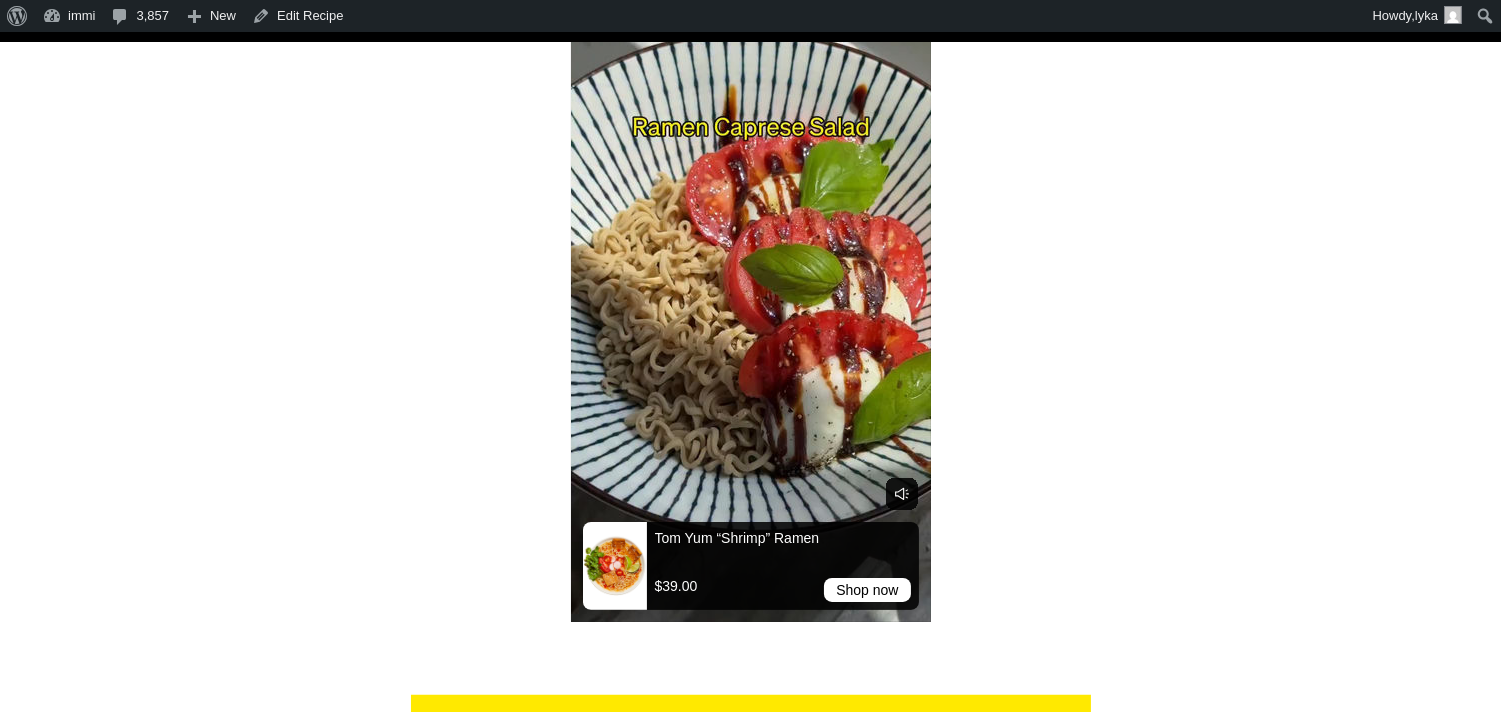 click on "Ramen Caprese Salad
Published:  August 7, 2025
Jump to Recipe · Print Recipe
Print
clock   clock icon cutlery   cutlery icon flag   flag icon folder   folder icon instagram   instagram icon pinterest   pinterest icon facebook   facebook icon print   print icon squares   squares icon heart   heart icon heart solid   heart solid icon
Ramen Caprese Salad
5 Stars			 		 	 		 		 			 				 			 			 				4 Stars			 		 	 		 		 			 				 			 			 				3 Stars			 		 	 		 		 			 				 			 			 				2 Stars			 		 	 		 		 			 				 			 			 				1 Star
No reviews
Author:   Kevin Lee
Print Recipe
Pin Recipe
Ingredients" at bounding box center (750, 881) 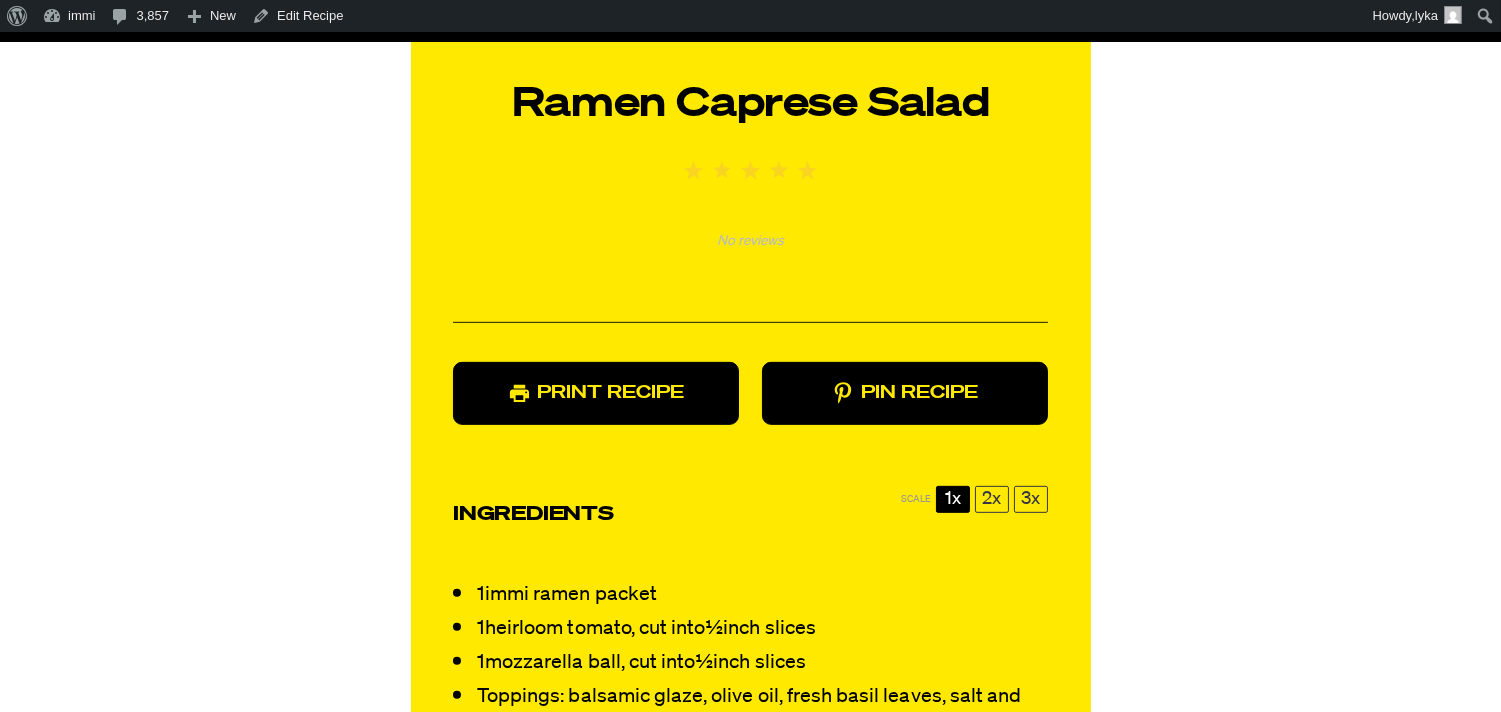 click on "Ramen Caprese Salad
Published:  August 7, 2025
Jump to Recipe · Print Recipe
Print
clock   clock icon cutlery   cutlery icon flag   flag icon folder   folder icon instagram   instagram icon pinterest   pinterest icon facebook   facebook icon print   print icon squares   squares icon heart   heart icon heart solid   heart solid icon
Ramen Caprese Salad
5 Stars			 		 	 		 		 			 				 			 			 				4 Stars			 		 	 		 		 			 				 			 			 				3 Stars			 		 	 		 		 			 				 			 			 				2 Stars			 		 	 		 		 			 				 			 			 				1 Star
No reviews
Author:   Kevin Lee
Print Recipe
Pin Recipe
Ingredients" at bounding box center (750, 215) 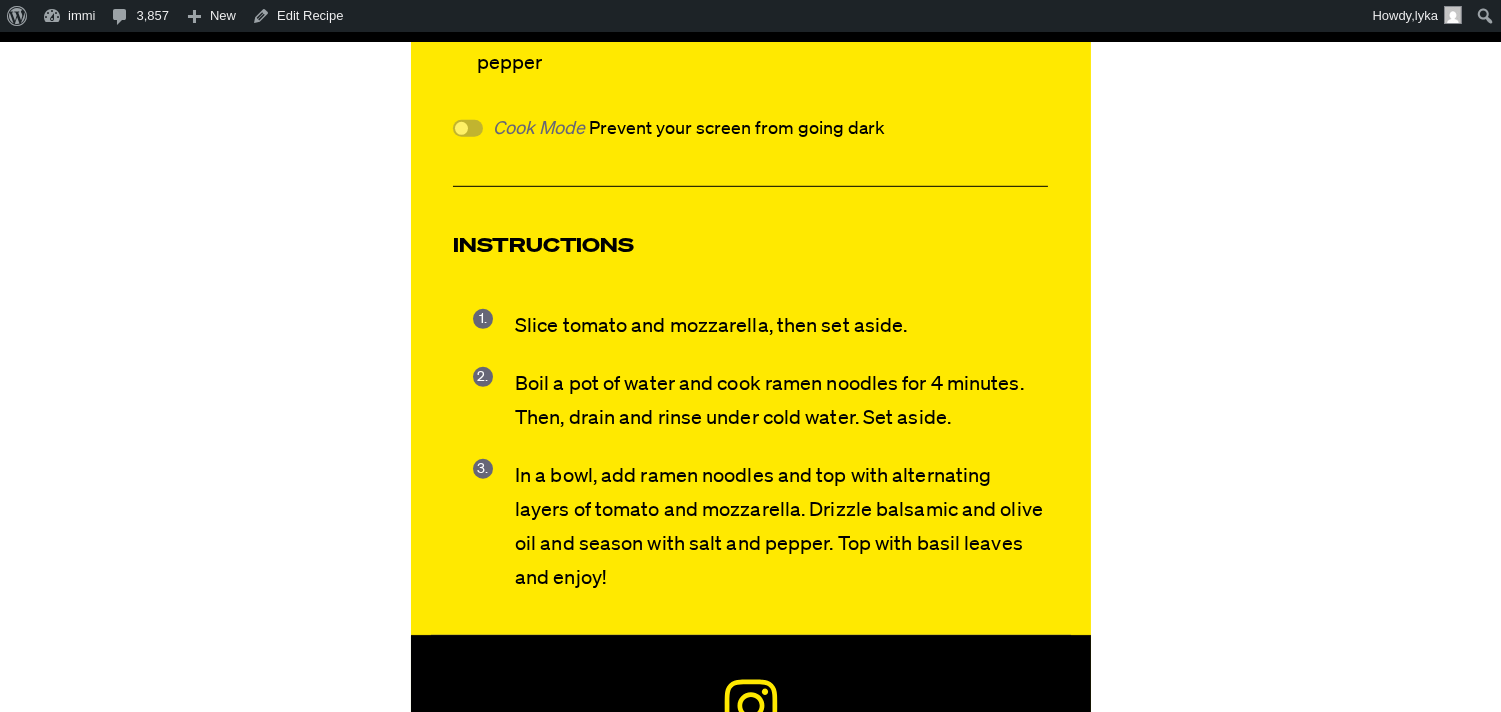 click on "Ramen Caprese Salad
Published:  August 7, 2025
Jump to Recipe · Print Recipe
Print
clock   clock icon cutlery   cutlery icon flag   flag icon folder   folder icon instagram   instagram icon pinterest   pinterest icon facebook   facebook icon print   print icon squares   squares icon heart   heart icon heart solid   heart solid icon
Ramen Caprese Salad
5 Stars			 		 	 		 		 			 				 			 			 				4 Stars			 		 	 		 		 			 				 			 			 				3 Stars			 		 	 		 		 			 				 			 			 				2 Stars			 		 	 		 		 			 				 			 			 				1 Star
No reviews
Author:   Kevin Lee
Print Recipe
Pin Recipe
Ingredients" at bounding box center [750, -452] 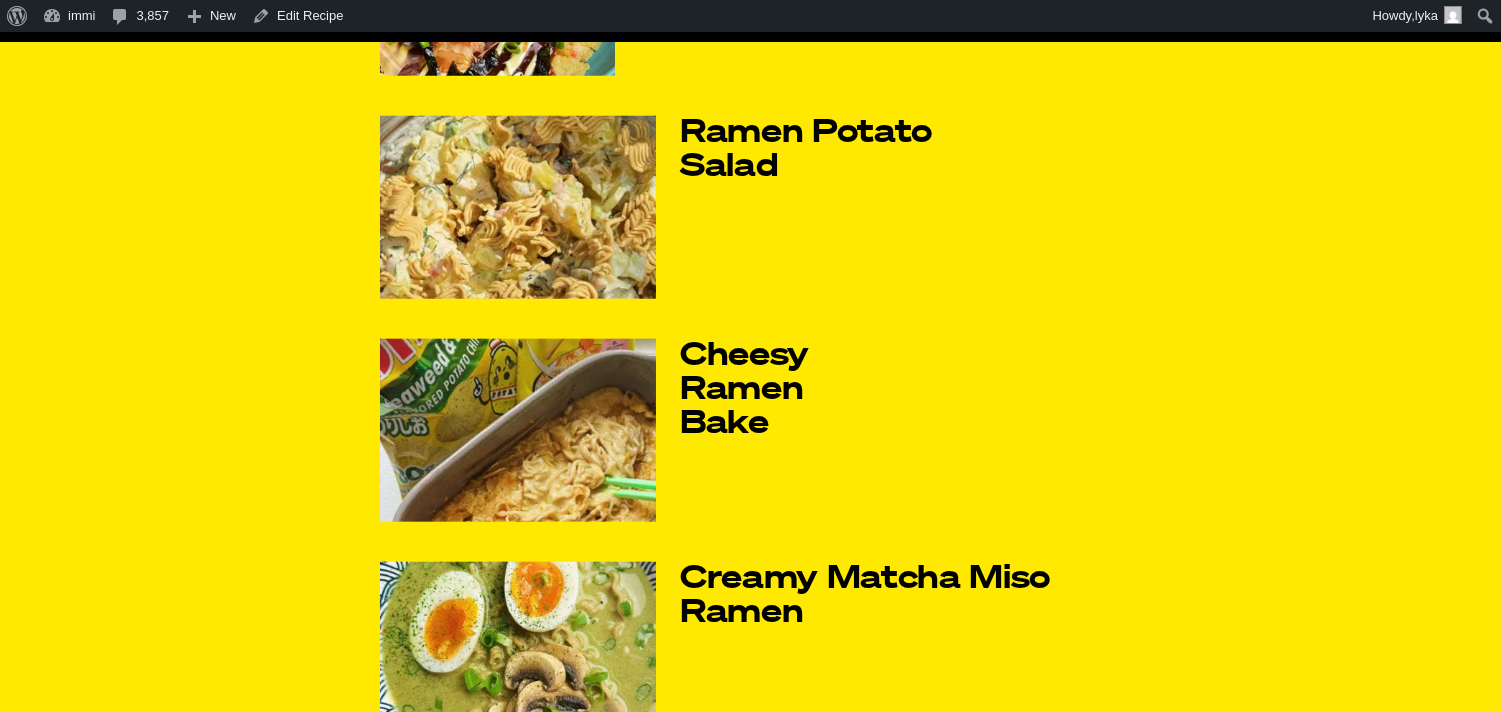 scroll, scrollTop: 4111, scrollLeft: 0, axis: vertical 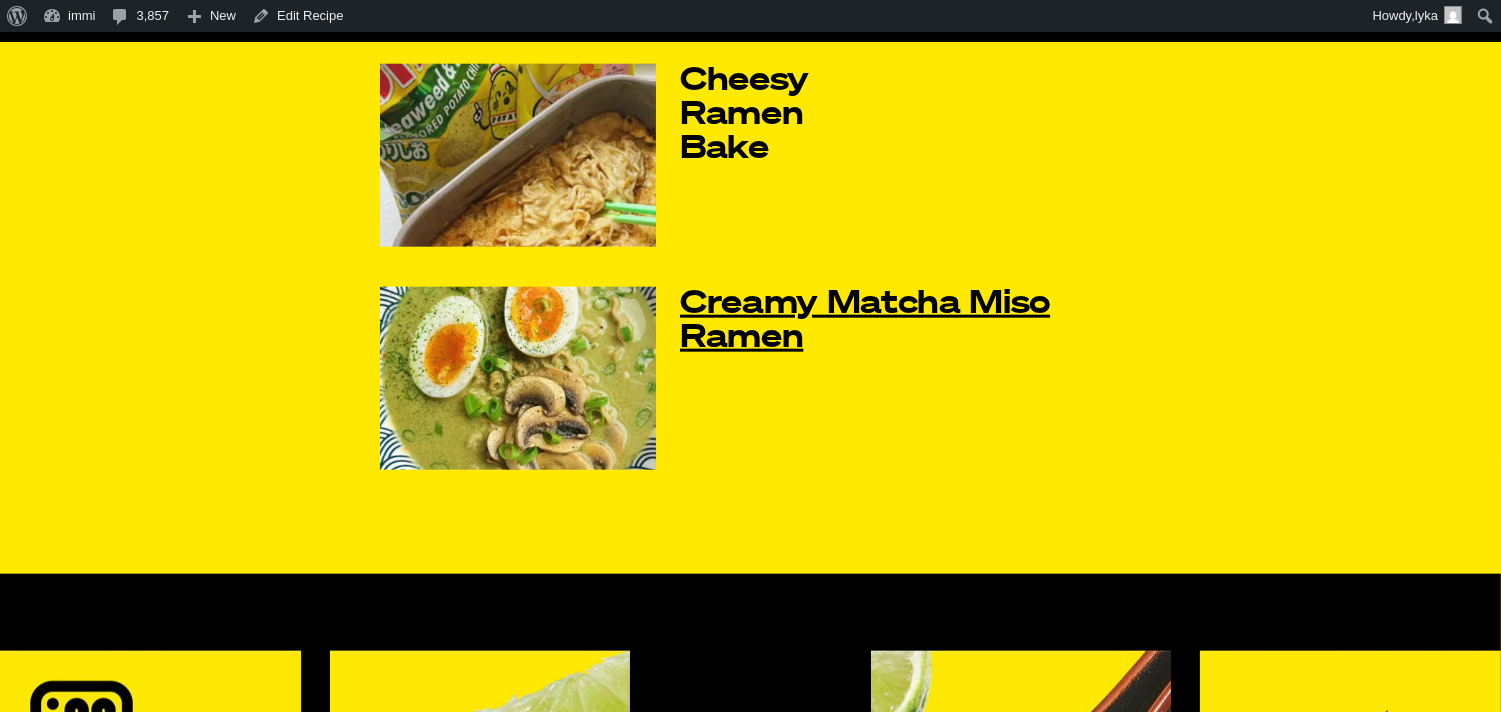 click on "Creamy Matcha Miso Ramen" at bounding box center [900, 321] 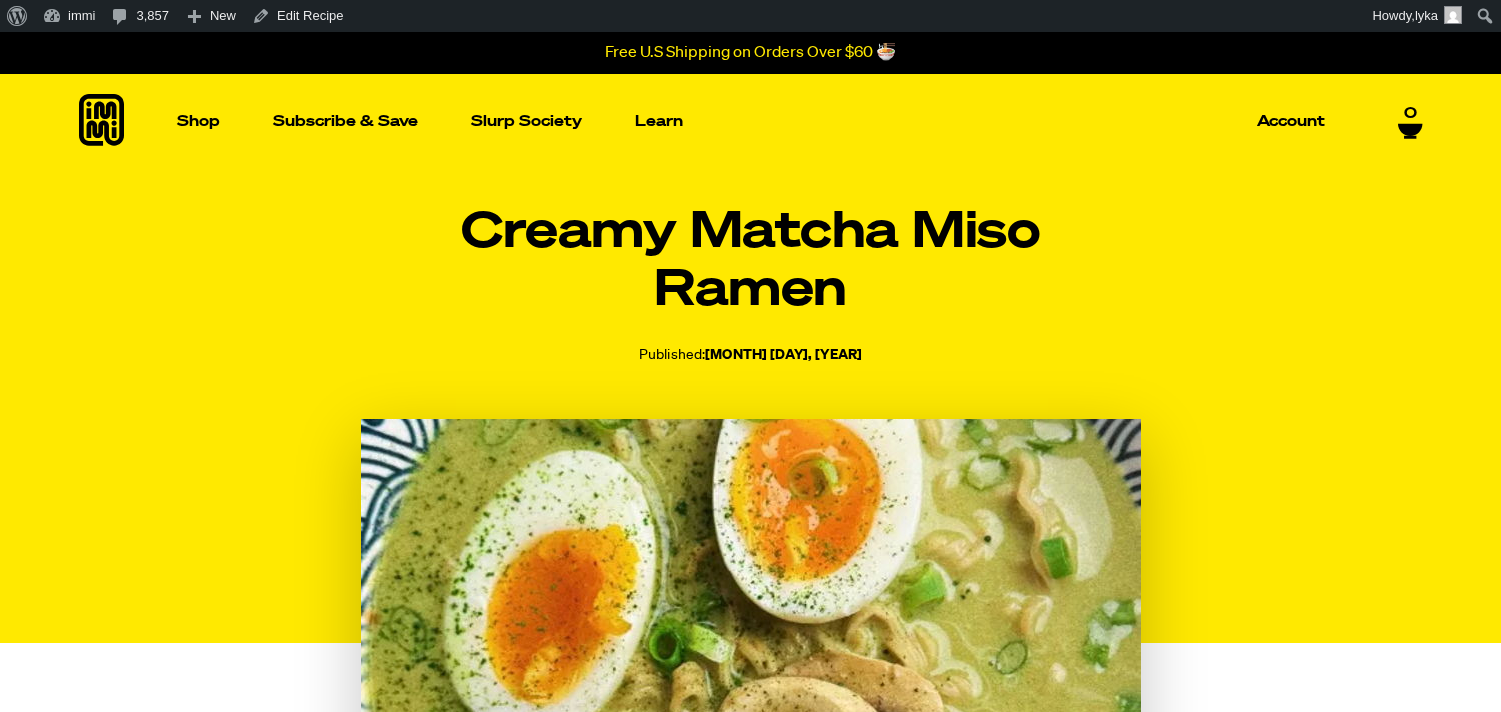 scroll, scrollTop: 2732, scrollLeft: 0, axis: vertical 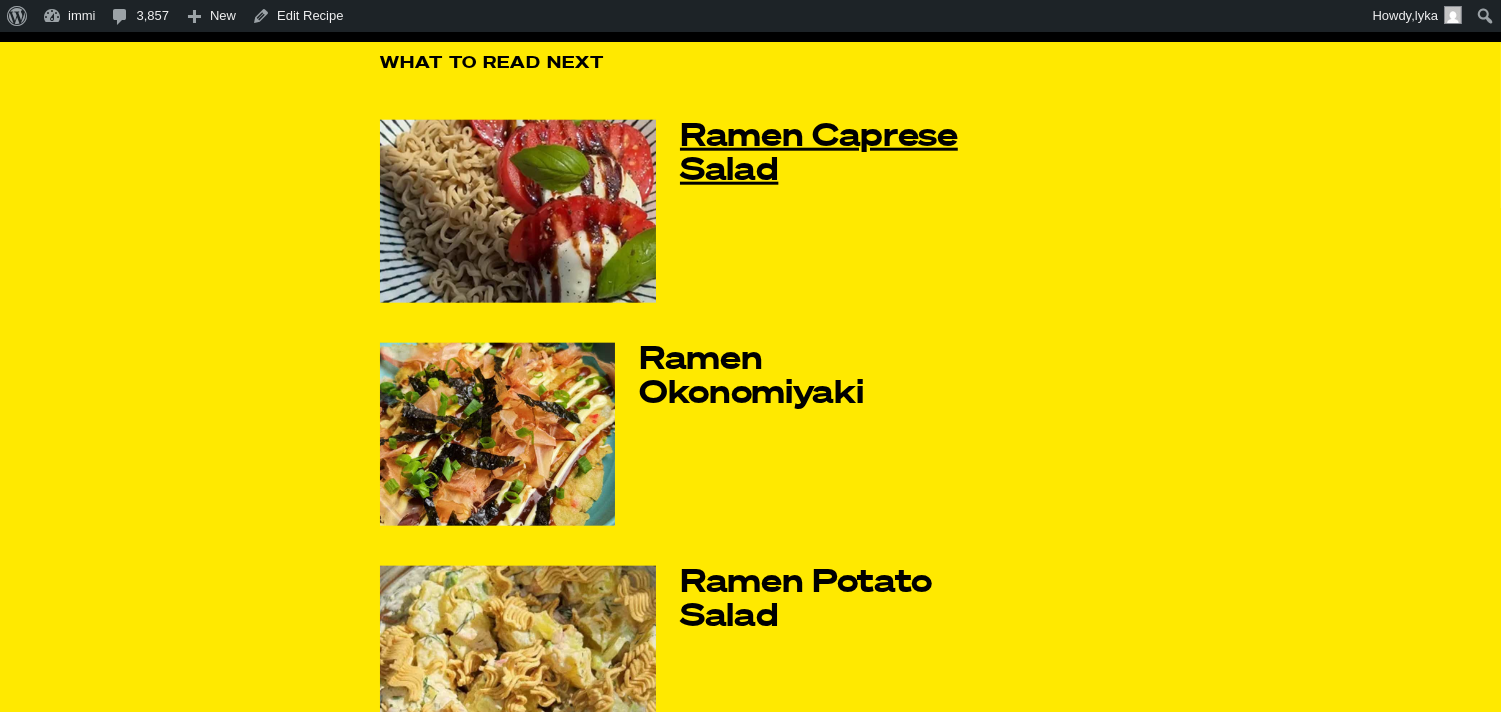 click on "Ramen Caprese Salad" at bounding box center (829, 154) 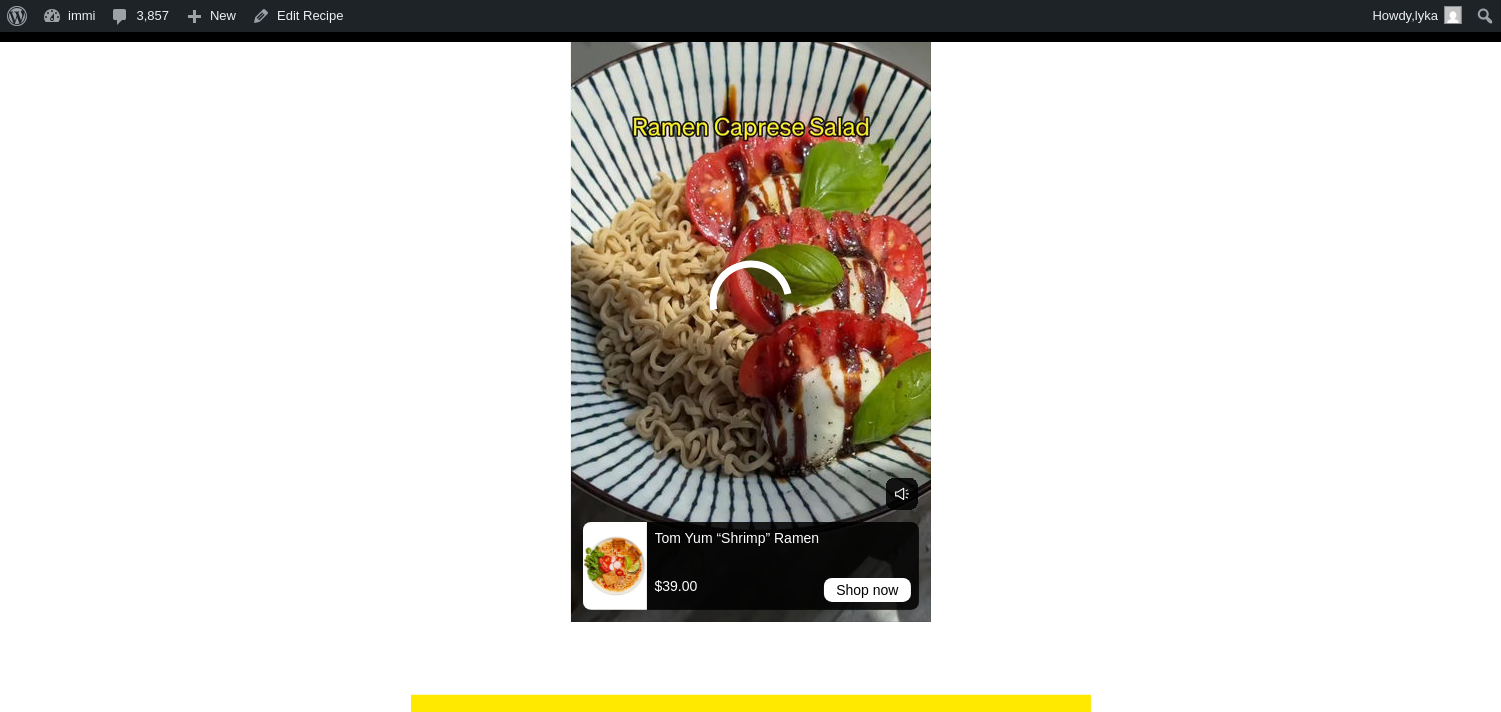 scroll, scrollTop: 0, scrollLeft: 0, axis: both 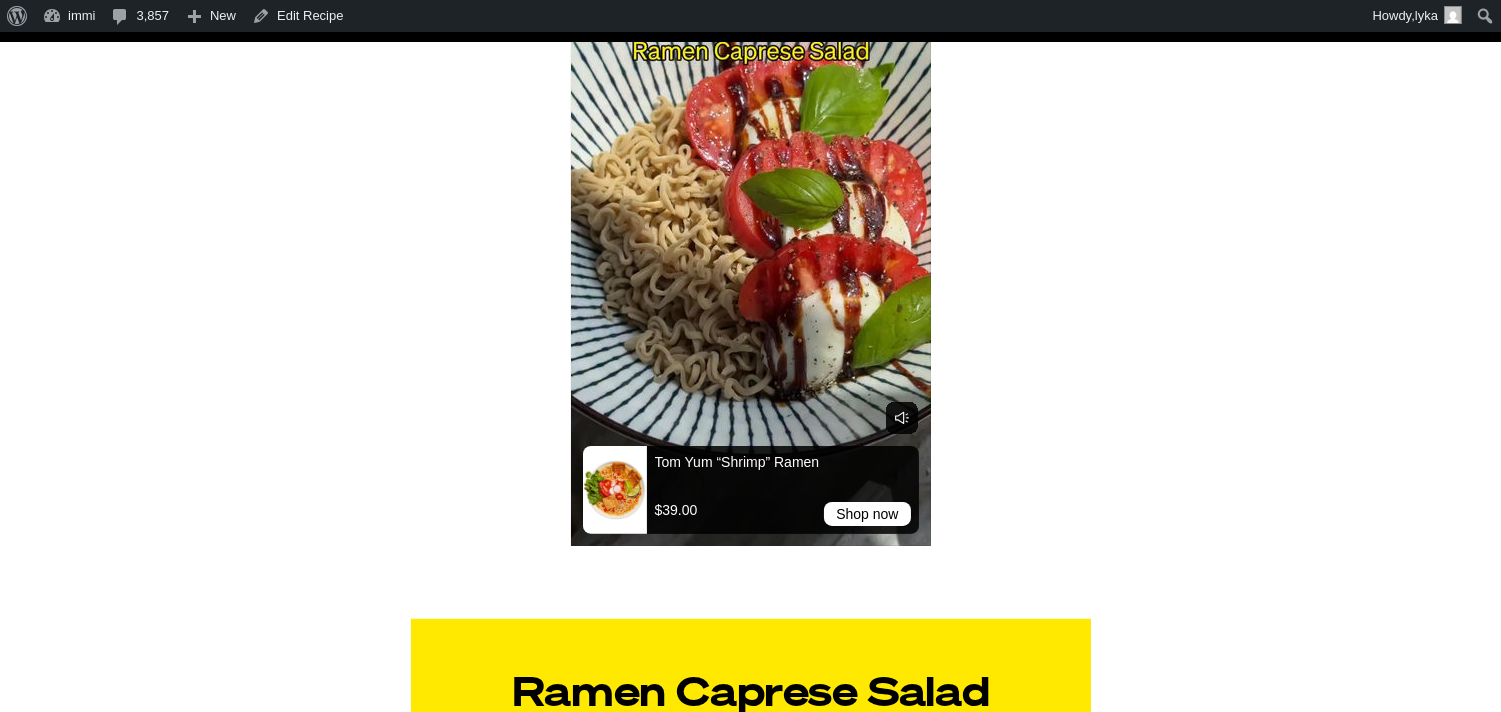click on "Ramen Caprese Salad
Published:  August 7, 2025
Jump to Recipe · Print Recipe
Print
clock   clock icon cutlery   cutlery icon flag   flag icon folder   folder icon instagram   instagram icon pinterest   pinterest icon facebook   facebook icon print   print icon squares   squares icon heart   heart icon heart solid   heart solid icon
Ramen Caprese Salad
5 Stars			 		 	 		 		 			 				 			 			 				4 Stars			 		 	 		 		 			 				 			 			 				3 Stars			 		 	 		 		 			 				 			 			 				2 Stars			 		 	 		 		 			 				 			 			 				1 Star
No reviews
Author:   Kevin Lee
Print Recipe
Pin Recipe
Ingredients" at bounding box center (750, 681) 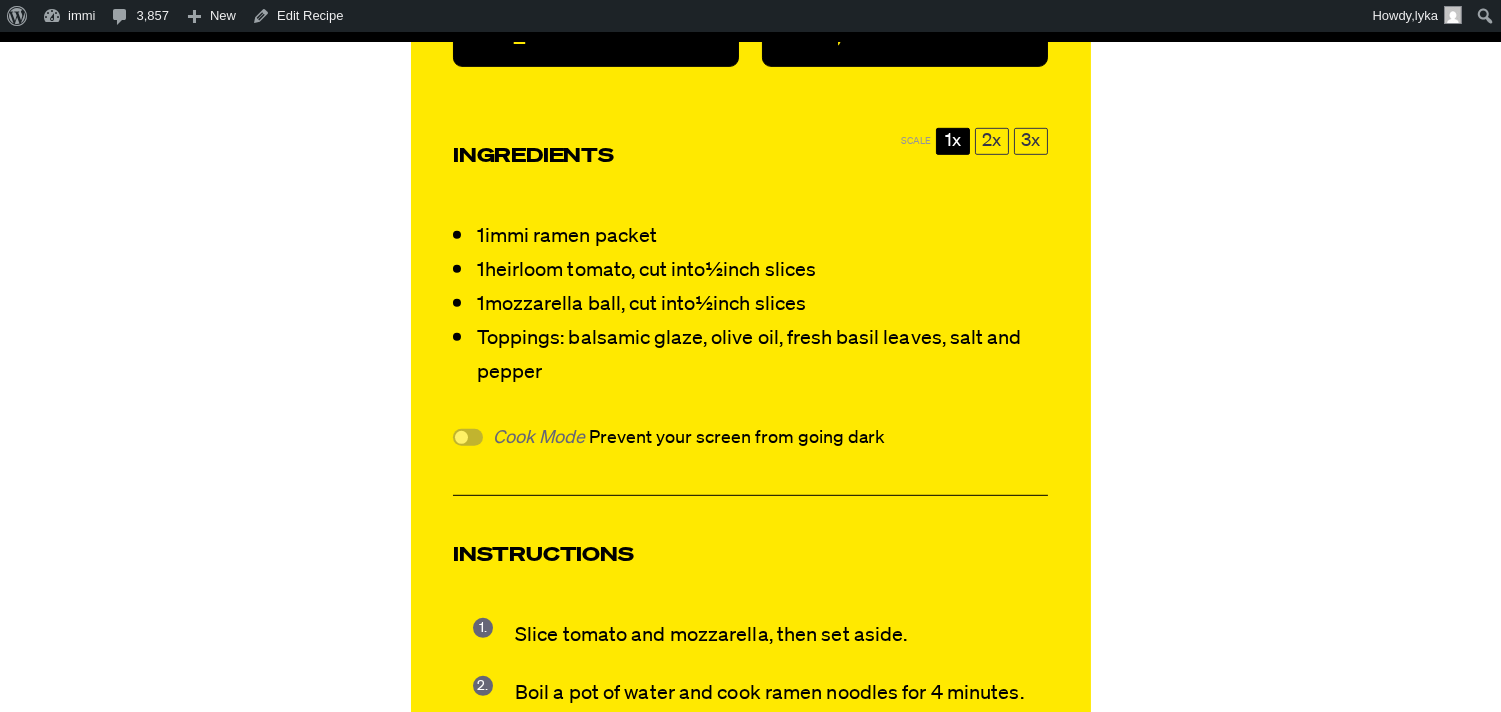 scroll, scrollTop: 2111, scrollLeft: 0, axis: vertical 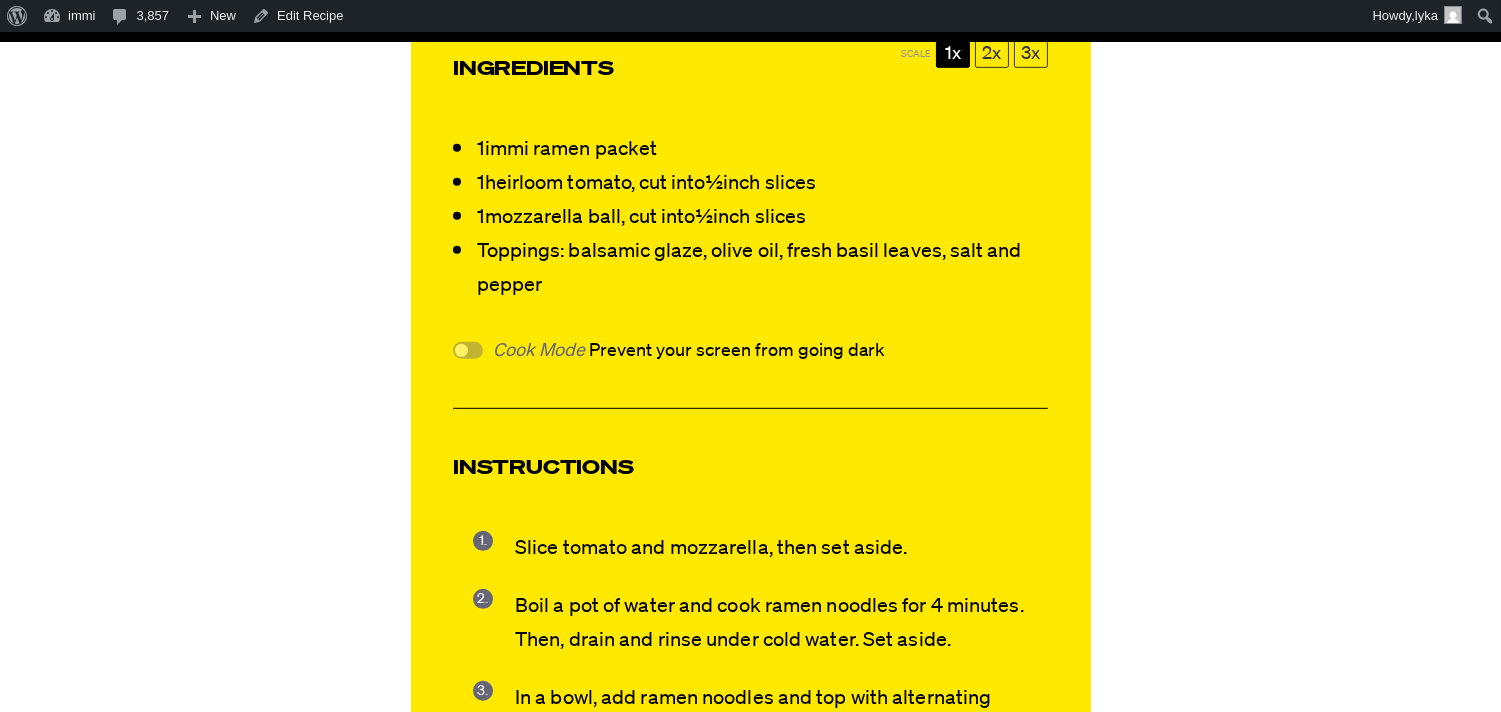 click on "Ramen Caprese Salad
Published:  August 7, 2025
Jump to Recipe · Print Recipe
Print
clock   clock icon cutlery   cutlery icon flag   flag icon folder   folder icon instagram   instagram icon pinterest   pinterest icon facebook   facebook icon print   print icon squares   squares icon heart   heart icon heart solid   heart solid icon
Ramen Caprese Salad
5 Stars			 		 	 		 		 			 				 			 			 				4 Stars			 		 	 		 		 			 				 			 			 				3 Stars			 		 	 		 		 			 				 			 			 				2 Stars			 		 	 		 		 			 				 			 			 				1 Star
No reviews
Author:   Kevin Lee
Print Recipe
Pin Recipe
Ingredients" at bounding box center (750, -230) 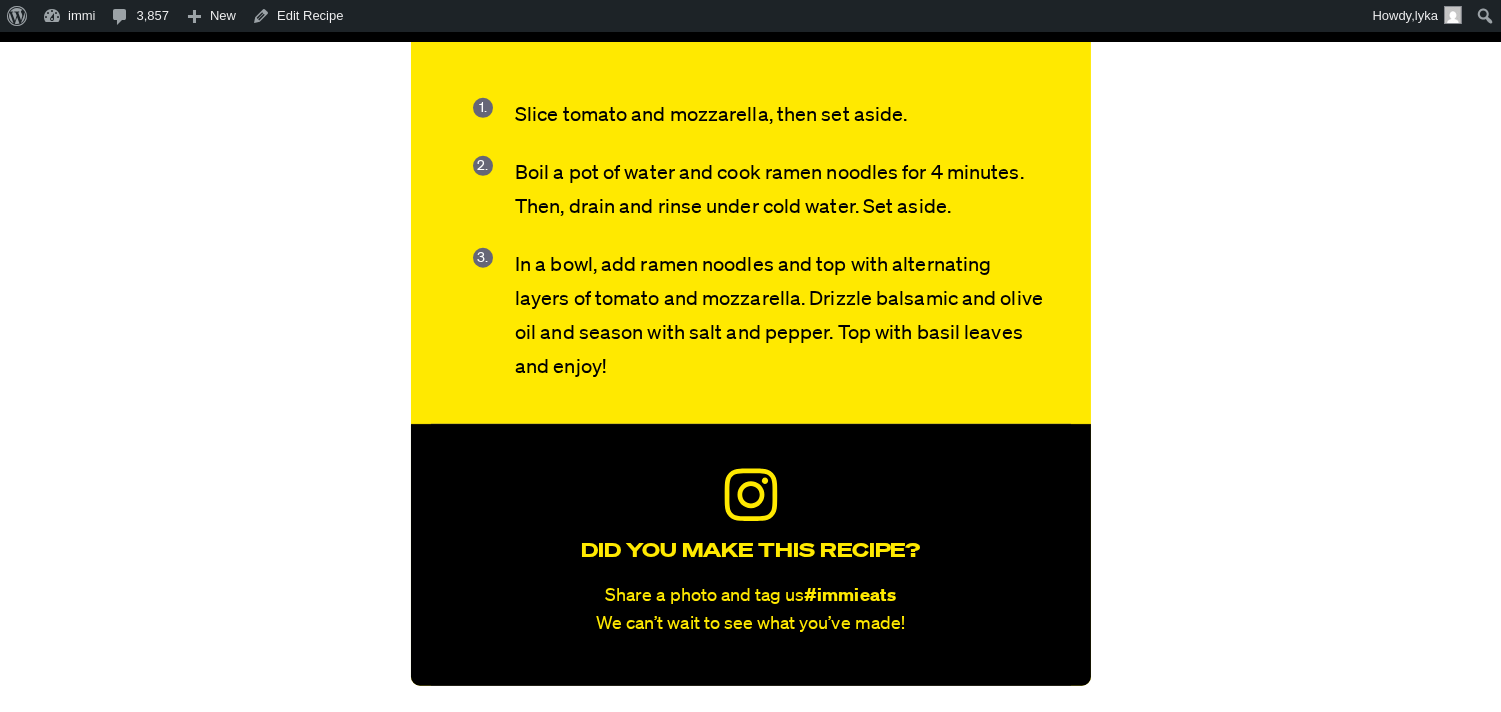 scroll, scrollTop: 2555, scrollLeft: 0, axis: vertical 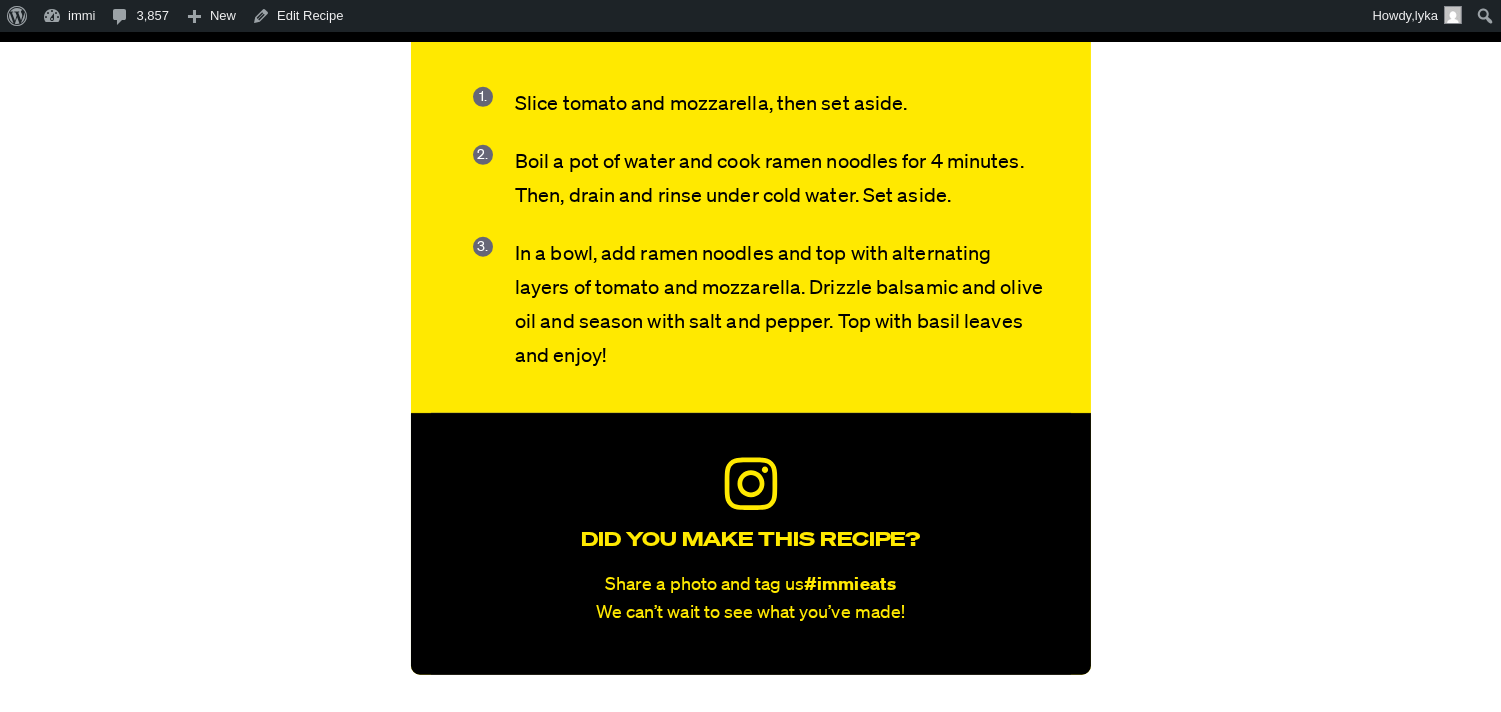click on "Ramen Caprese Salad
Published:  August 7, 2025
Jump to Recipe · Print Recipe
Print
clock   clock icon cutlery   cutlery icon flag   flag icon folder   folder icon instagram   instagram icon pinterest   pinterest icon facebook   facebook icon print   print icon squares   squares icon heart   heart icon heart solid   heart solid icon
Ramen Caprese Salad
5 Stars			 		 	 		 		 			 				 			 			 				4 Stars			 		 	 		 		 			 				 			 			 				3 Stars			 		 	 		 		 			 				 			 			 				2 Stars			 		 	 		 		 			 				 			 			 				1 Star
No reviews
Author:   Kevin Lee
Print Recipe
Pin Recipe
Ingredients" at bounding box center (750, -674) 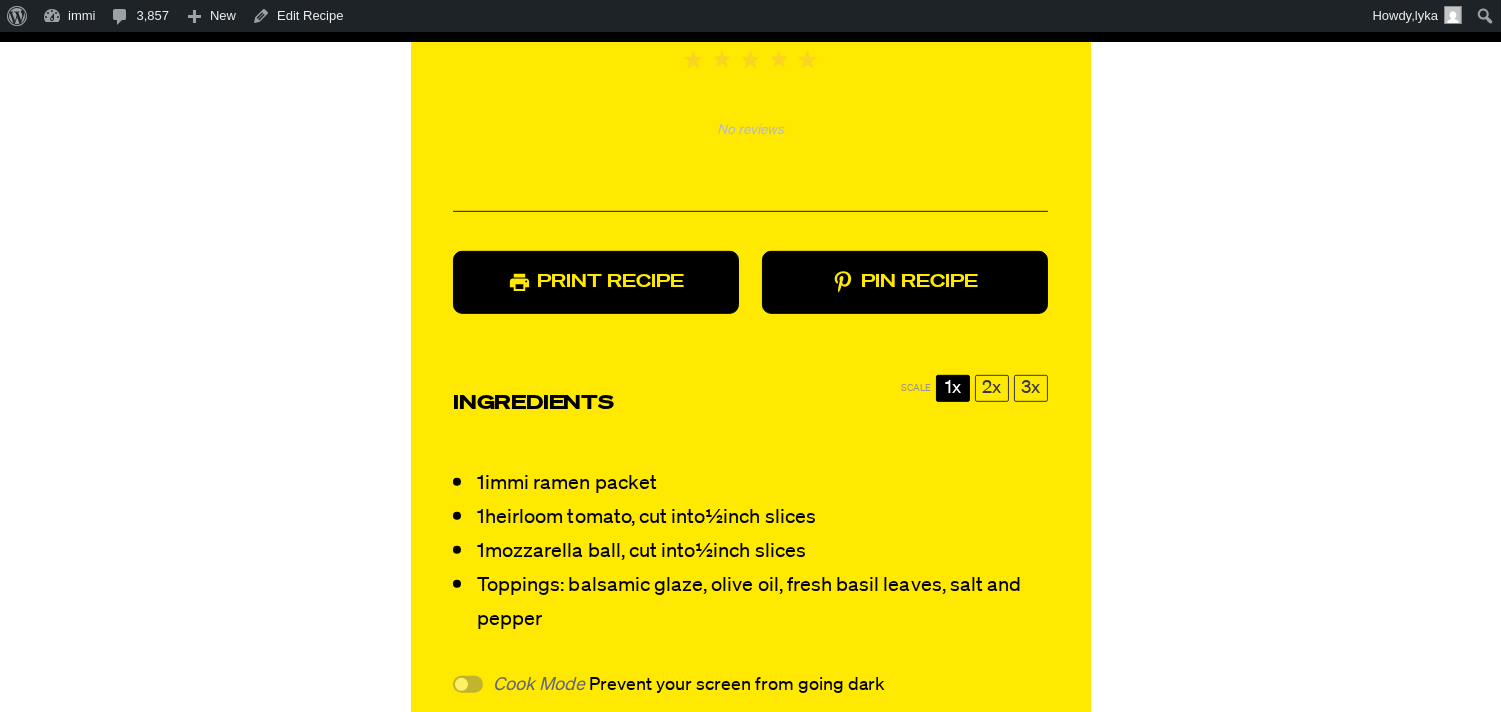click on "Ramen Caprese Salad
Published:  August 7, 2025
Jump to Recipe · Print Recipe
Print
clock   clock icon cutlery   cutlery icon flag   flag icon folder   folder icon instagram   instagram icon pinterest   pinterest icon facebook   facebook icon print   print icon squares   squares icon heart   heart icon heart solid   heart solid icon
Ramen Caprese Salad
5 Stars			 		 	 		 		 			 				 			 			 				4 Stars			 		 	 		 		 			 				 			 			 				3 Stars			 		 	 		 		 			 				 			 			 				2 Stars			 		 	 		 		 			 				 			 			 				1 Star
No reviews
Author:   Kevin Lee
Print Recipe
Pin Recipe
Ingredients" at bounding box center (750, 104) 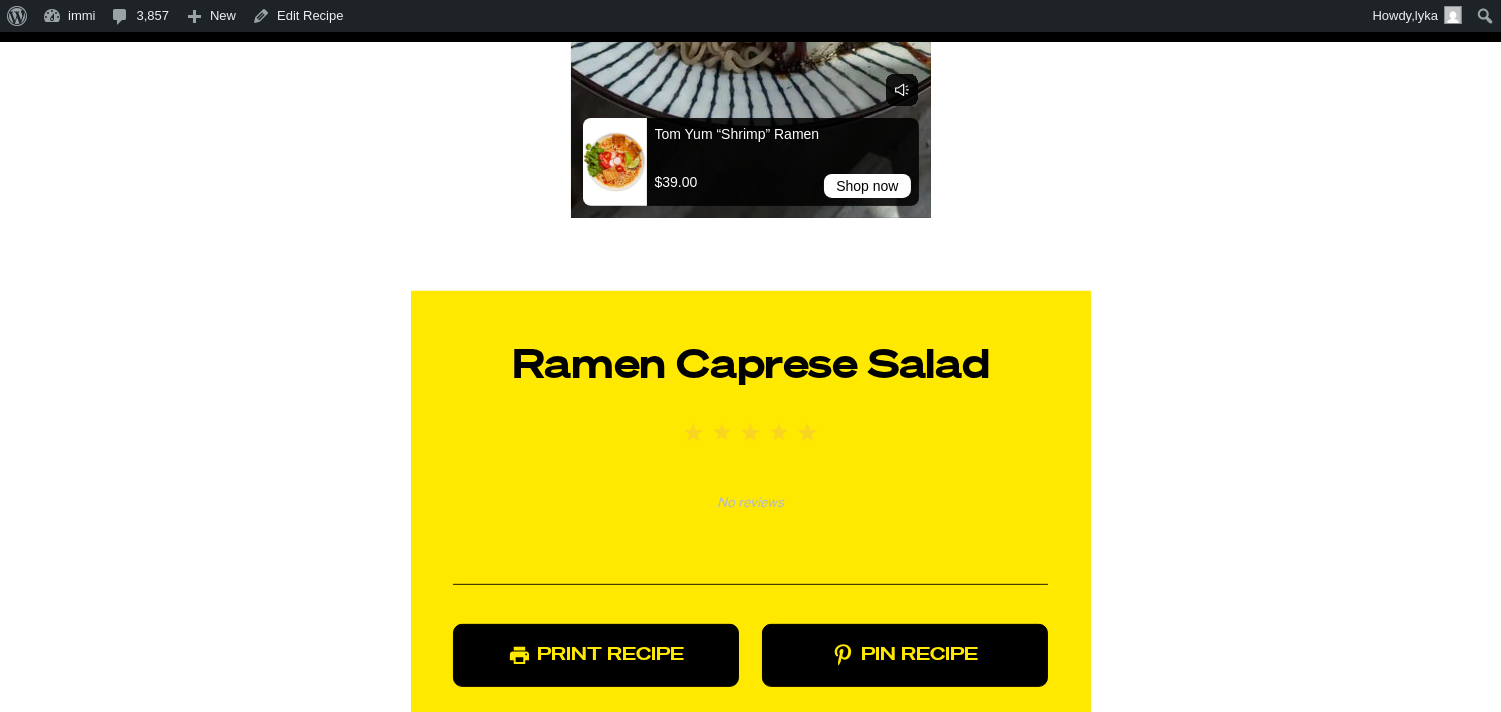 scroll, scrollTop: 1333, scrollLeft: 0, axis: vertical 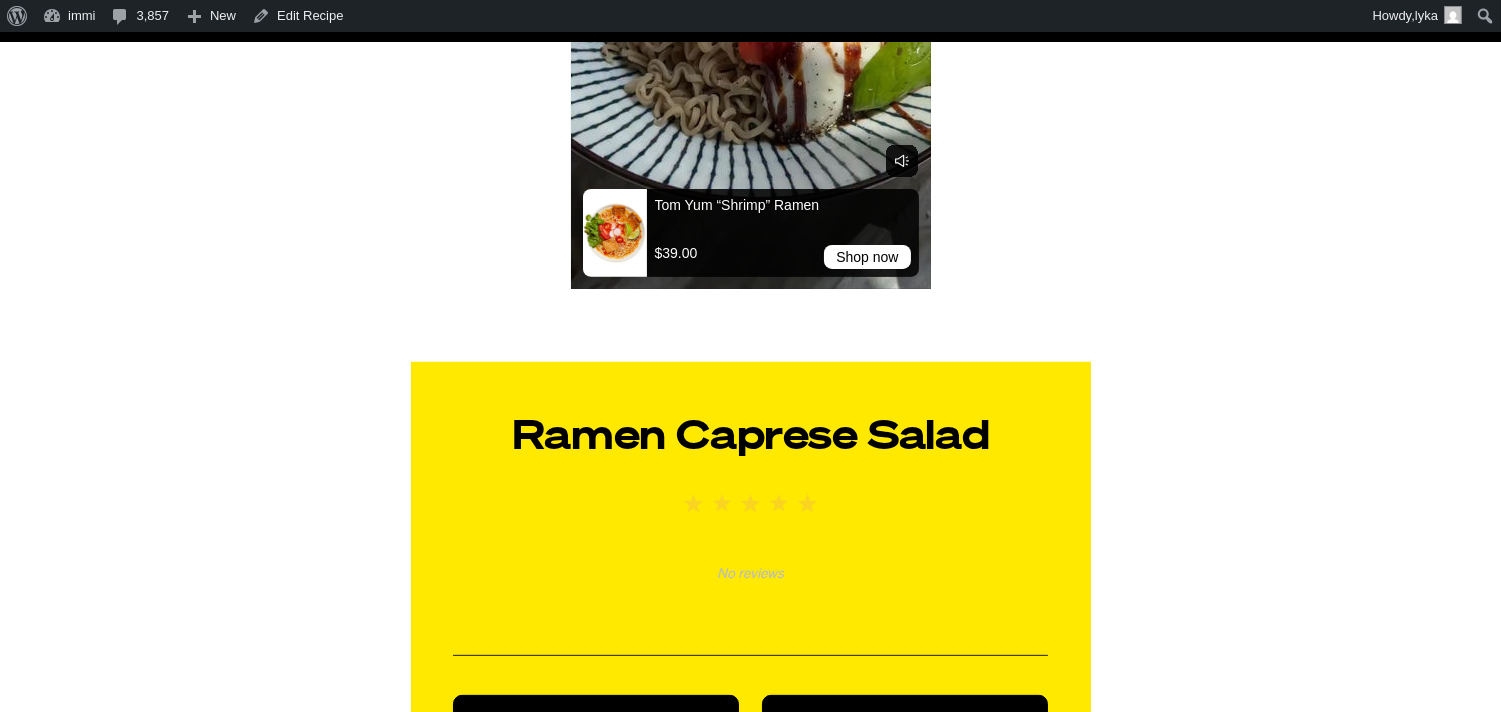 click on "Ramen Caprese Salad
Published:  August 7, 2025
Jump to Recipe · Print Recipe
Print
clock   clock icon cutlery   cutlery icon flag   flag icon folder   folder icon instagram   instagram icon pinterest   pinterest icon facebook   facebook icon print   print icon squares   squares icon heart   heart icon heart solid   heart solid icon
Ramen Caprese Salad
5 Stars			 		 	 		 		 			 				 			 			 				4 Stars			 		 	 		 		 			 				 			 			 				3 Stars			 		 	 		 		 			 				 			 			 				2 Stars			 		 	 		 		 			 				 			 			 				1 Star
No reviews
Author:   Kevin Lee
Print Recipe
Pin Recipe
Ingredients" at bounding box center [750, 548] 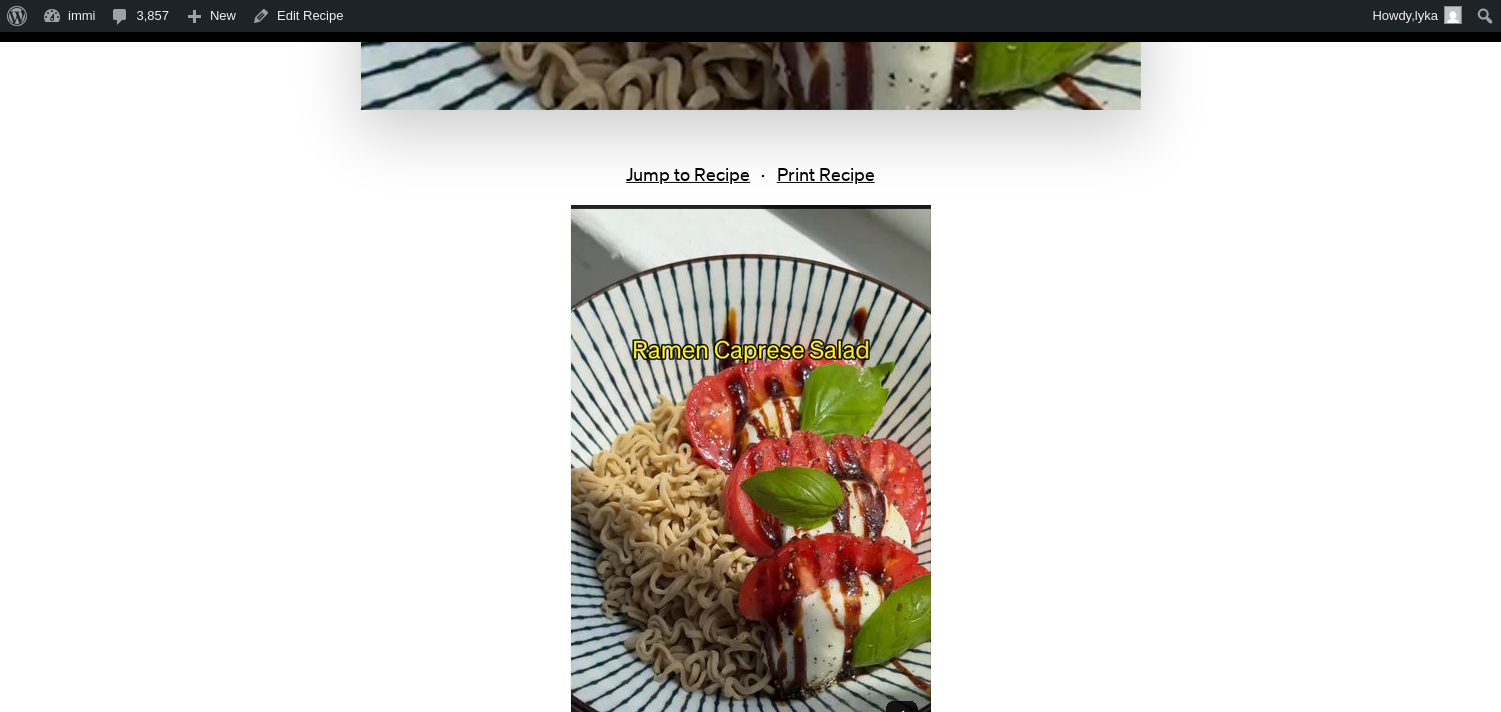 click on "Ramen Caprese Salad
Published:  August 7, 2025
Jump to Recipe · Print Recipe
Print
clock   clock icon cutlery   cutlery icon flag   flag icon folder   folder icon instagram   instagram icon pinterest   pinterest icon facebook   facebook icon print   print icon squares   squares icon heart   heart icon heart solid   heart solid icon
Ramen Caprese Salad
5 Stars			 		 	 		 		 			 				 			 			 				4 Stars			 		 	 		 		 			 				 			 			 				3 Stars			 		 	 		 		 			 				 			 			 				2 Stars			 		 	 		 		 			 				 			 			 				1 Star
No reviews
Author:   Kevin Lee
Print Recipe
Pin Recipe
Ingredients" at bounding box center (750, 1104) 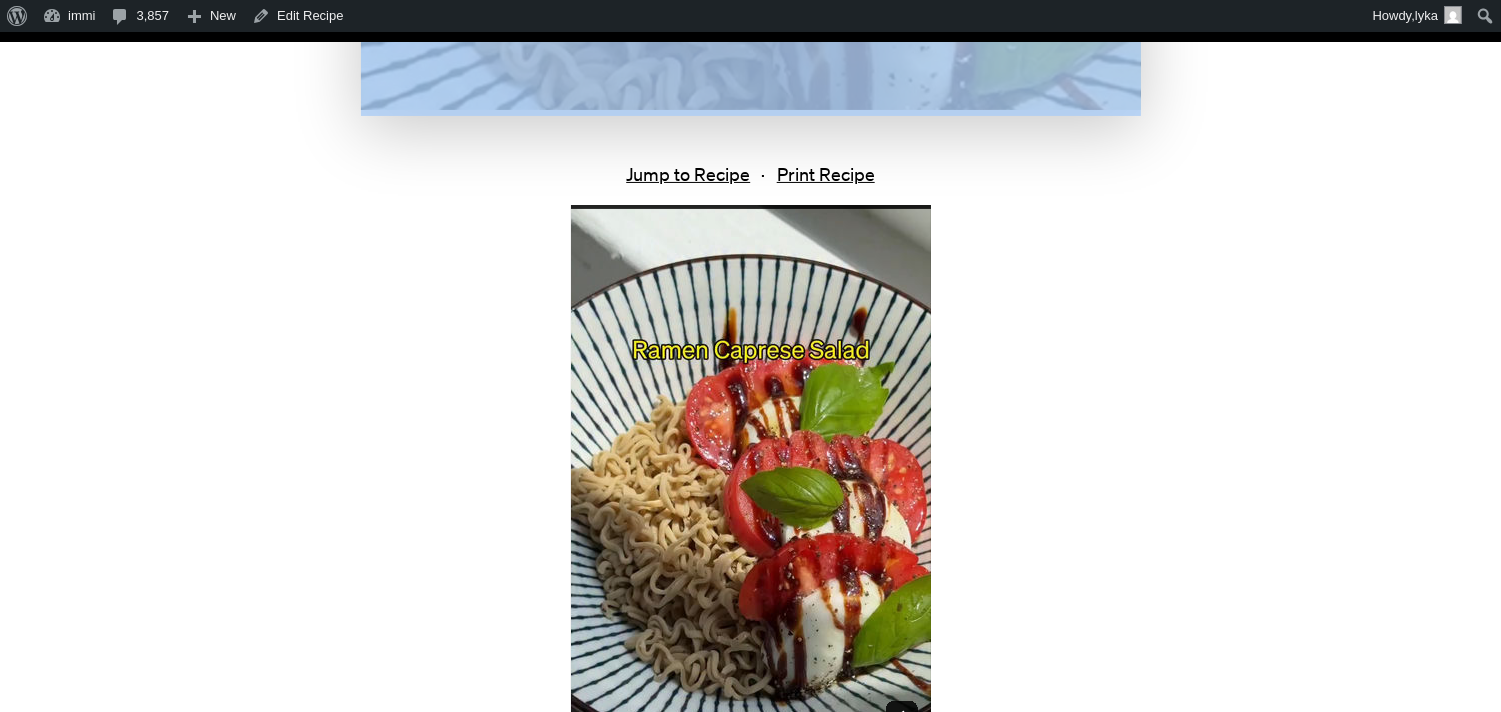 click on "Ramen Caprese Salad
Published:  August 7, 2025
Jump to Recipe · Print Recipe
Print
clock   clock icon cutlery   cutlery icon flag   flag icon folder   folder icon instagram   instagram icon pinterest   pinterest icon facebook   facebook icon print   print icon squares   squares icon heart   heart icon heart solid   heart solid icon
Ramen Caprese Salad
5 Stars			 		 	 		 		 			 				 			 			 				4 Stars			 		 	 		 		 			 				 			 			 				3 Stars			 		 	 		 		 			 				 			 			 				2 Stars			 		 	 		 		 			 				 			 			 				1 Star
No reviews
Author:   Kevin Lee
Print Recipe
Pin Recipe
Ingredients" at bounding box center (750, 1104) 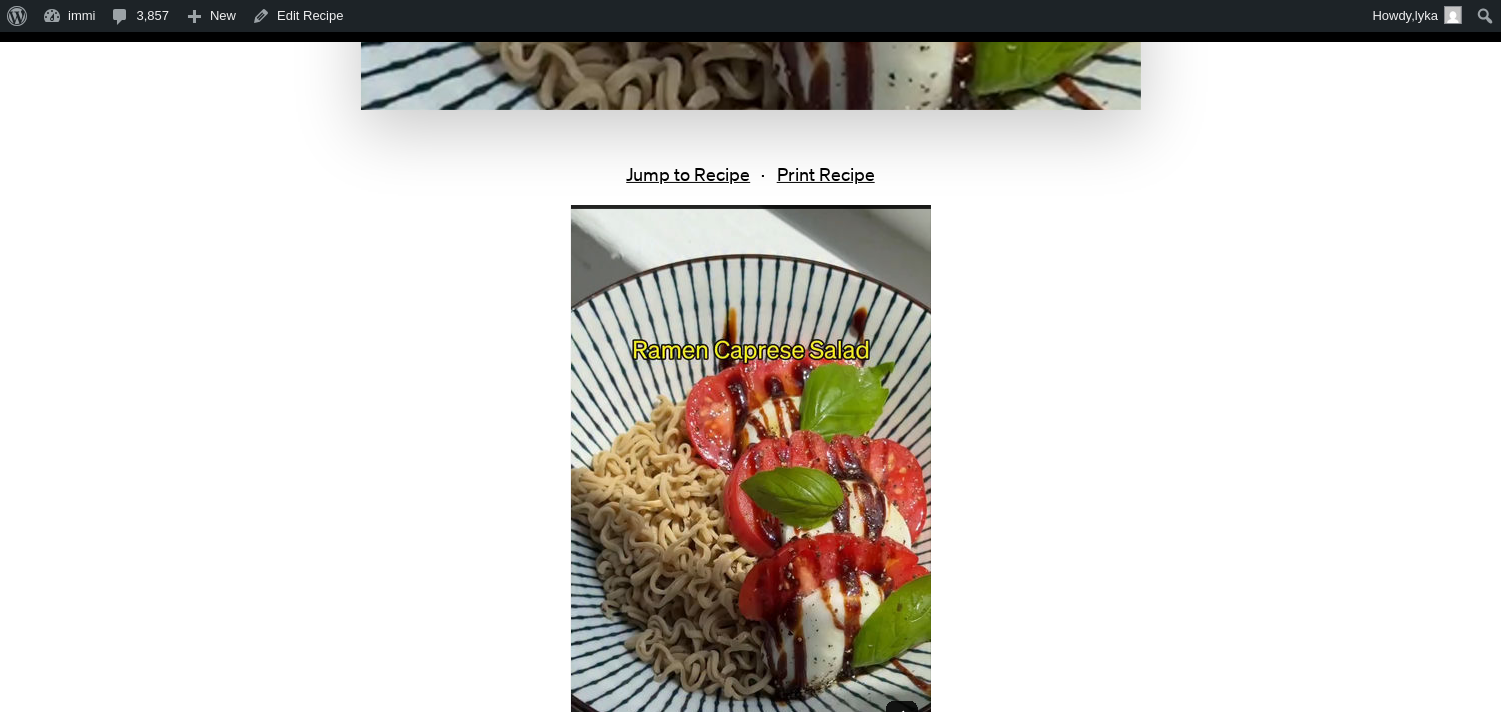 click on "Ramen Caprese Salad
Published:  August 7, 2025
Jump to Recipe · Print Recipe
Print
clock   clock icon cutlery   cutlery icon flag   flag icon folder   folder icon instagram   instagram icon pinterest   pinterest icon facebook   facebook icon print   print icon squares   squares icon heart   heart icon heart solid   heart solid icon
Ramen Caprese Salad
5 Stars			 		 	 		 		 			 				 			 			 				4 Stars			 		 	 		 		 			 				 			 			 				3 Stars			 		 	 		 		 			 				 			 			 				2 Stars			 		 	 		 		 			 				 			 			 				1 Star
No reviews
Author:   Kevin Lee
Print Recipe
Pin Recipe
Ingredients" at bounding box center (750, 1104) 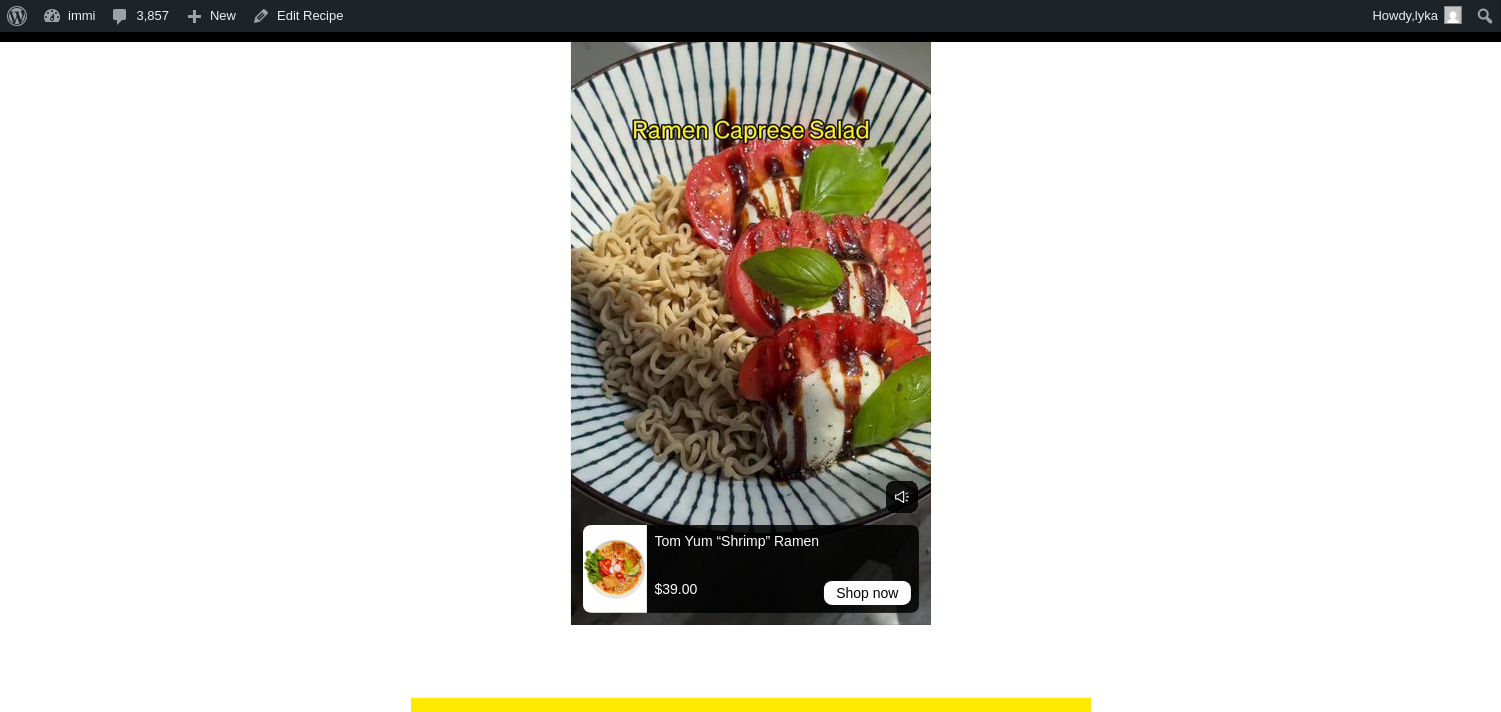 scroll, scrollTop: 1000, scrollLeft: 0, axis: vertical 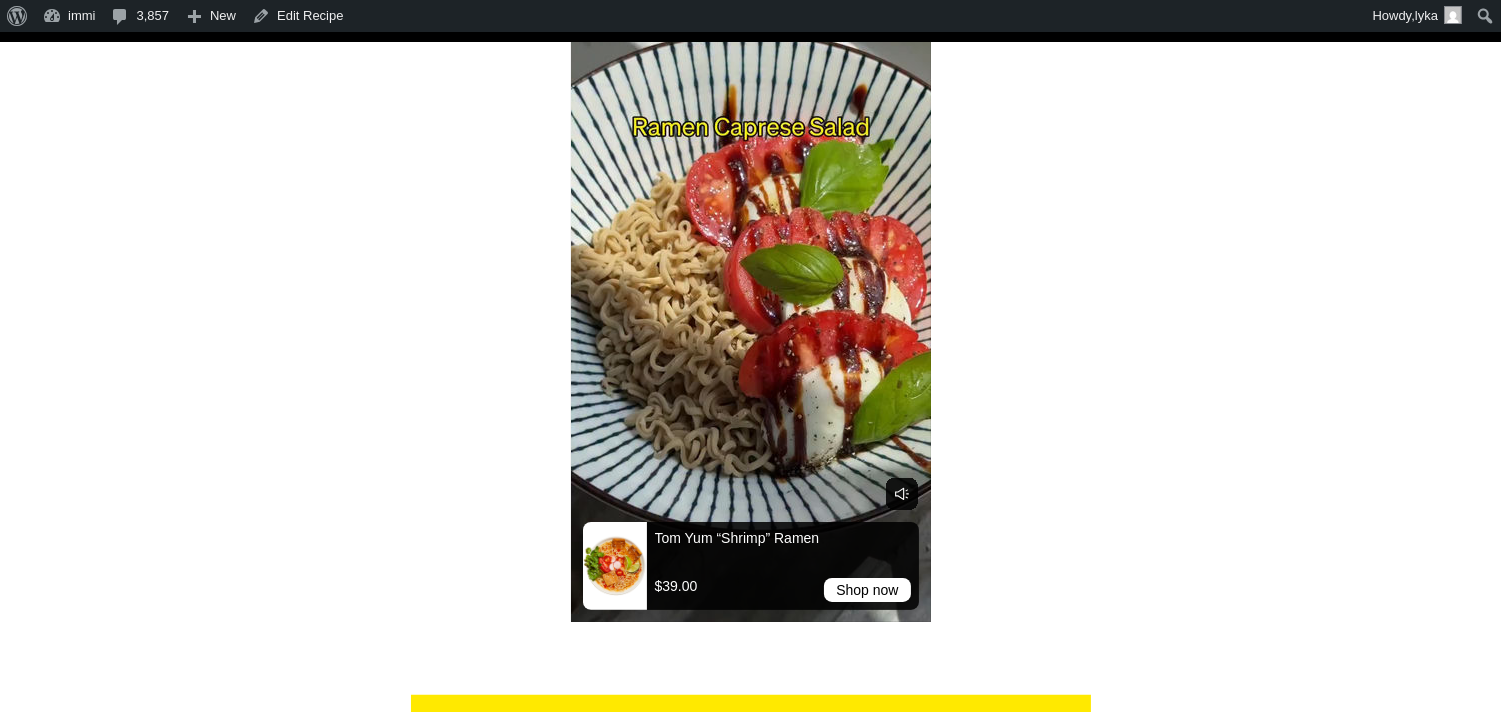click on "Ramen Caprese Salad
Published:  August 7, 2025
Jump to Recipe · Print Recipe
Print
clock   clock icon cutlery   cutlery icon flag   flag icon folder   folder icon instagram   instagram icon pinterest   pinterest icon facebook   facebook icon print   print icon squares   squares icon heart   heart icon heart solid   heart solid icon
Ramen Caprese Salad
5 Stars			 		 	 		 		 			 				 			 			 				4 Stars			 		 	 		 		 			 				 			 			 				3 Stars			 		 	 		 		 			 				 			 			 				2 Stars			 		 	 		 		 			 				 			 			 				1 Star
No reviews
Author:   Kevin Lee
Print Recipe
Pin Recipe
Ingredients" at bounding box center (750, 881) 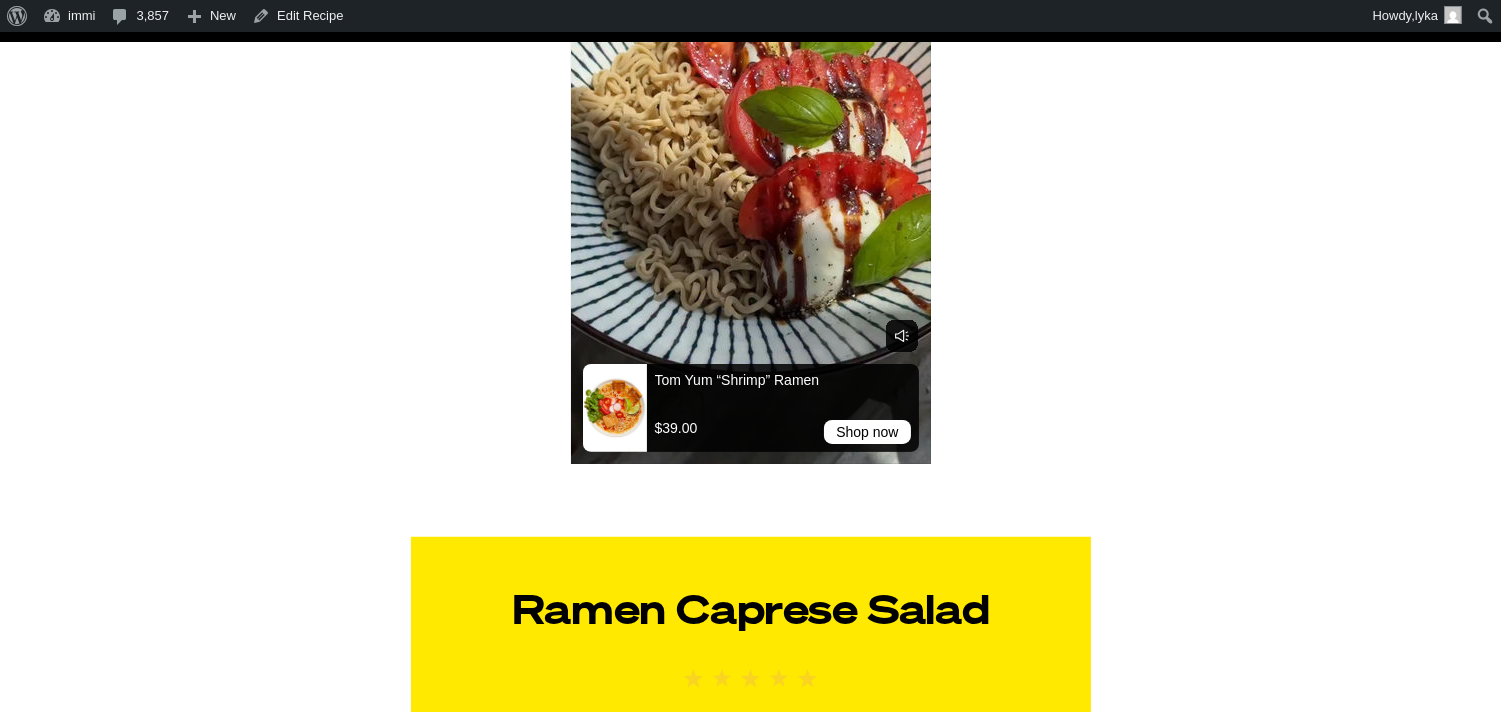 scroll, scrollTop: 1333, scrollLeft: 0, axis: vertical 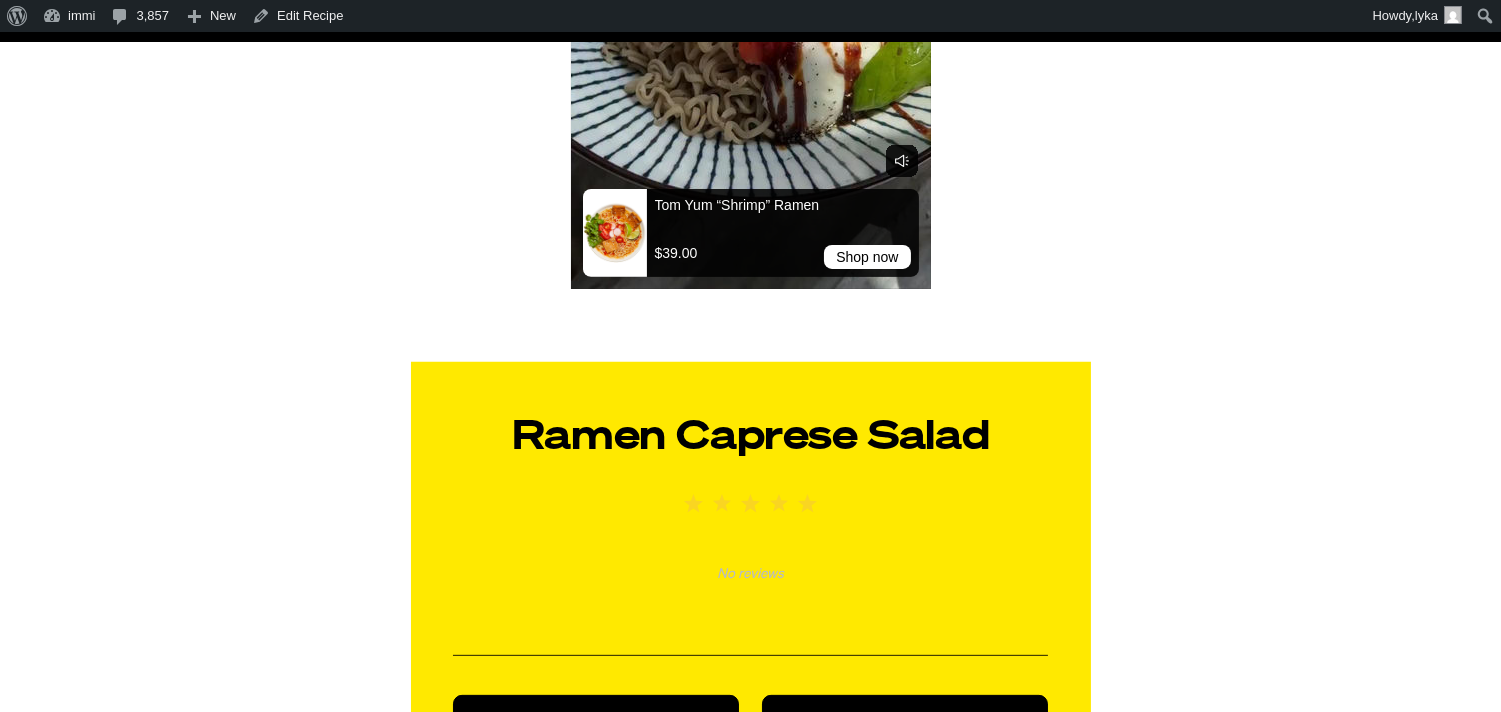 click on "Ramen Caprese Salad
Published:  August 7, 2025
Jump to Recipe · Print Recipe
Print
clock   clock icon cutlery   cutlery icon flag   flag icon folder   folder icon instagram   instagram icon pinterest   pinterest icon facebook   facebook icon print   print icon squares   squares icon heart   heart icon heart solid   heart solid icon
Ramen Caprese Salad
5 Stars			 		 	 		 		 			 				 			 			 				4 Stars			 		 	 		 		 			 				 			 			 				3 Stars			 		 	 		 		 			 				 			 			 				2 Stars			 		 	 		 		 			 				 			 			 				1 Star
No reviews
Author:   Kevin Lee
Print Recipe
Pin Recipe
Ingredients" at bounding box center (750, 548) 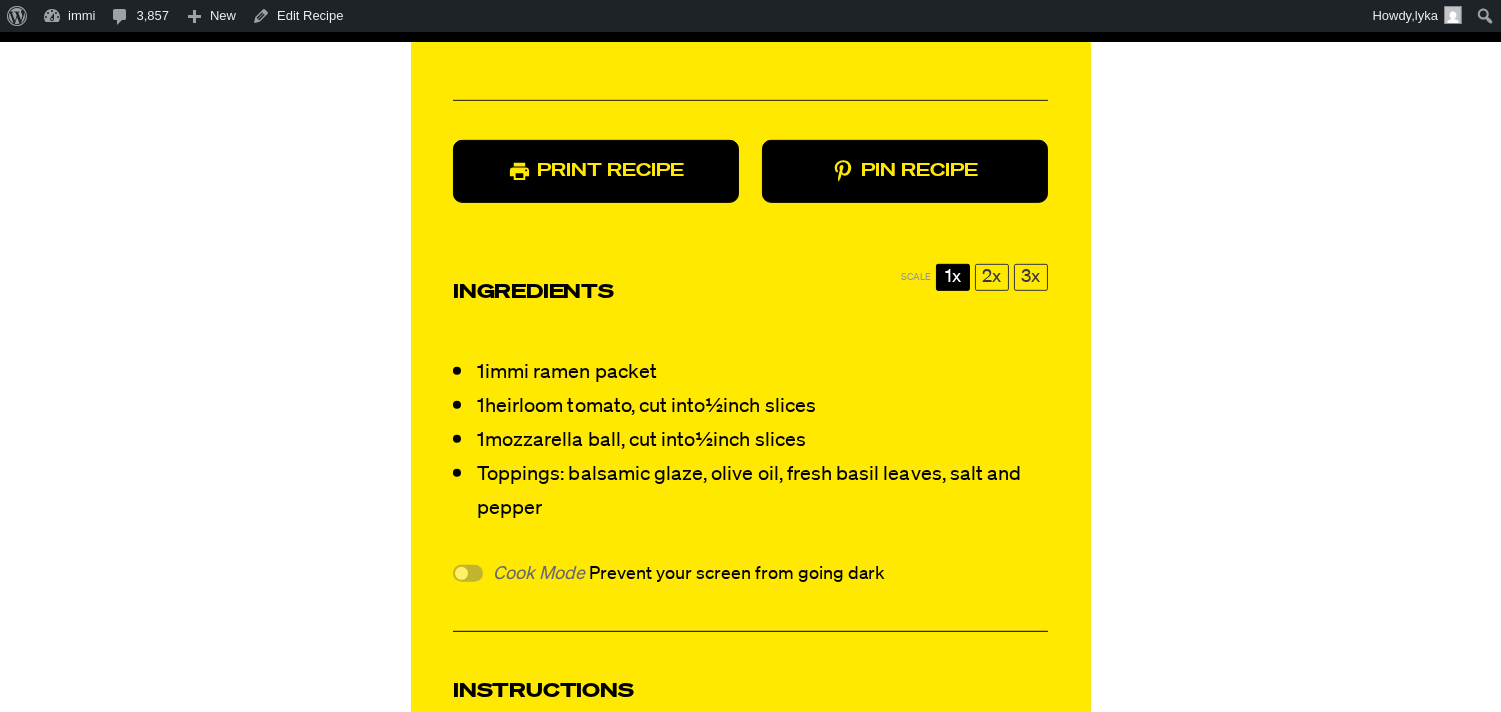 click on "Ramen Caprese Salad
Published:  August 7, 2025
Jump to Recipe · Print Recipe
Print
clock   clock icon cutlery   cutlery icon flag   flag icon folder   folder icon instagram   instagram icon pinterest   pinterest icon facebook   facebook icon print   print icon squares   squares icon heart   heart icon heart solid   heart solid icon
Ramen Caprese Salad
5 Stars			 		 	 		 		 			 				 			 			 				4 Stars			 		 	 		 		 			 				 			 			 				3 Stars			 		 	 		 		 			 				 			 			 				2 Stars			 		 	 		 		 			 				 			 			 				1 Star
No reviews
Author:   Kevin Lee
Print Recipe
Pin Recipe
Ingredients" at bounding box center [750, -7] 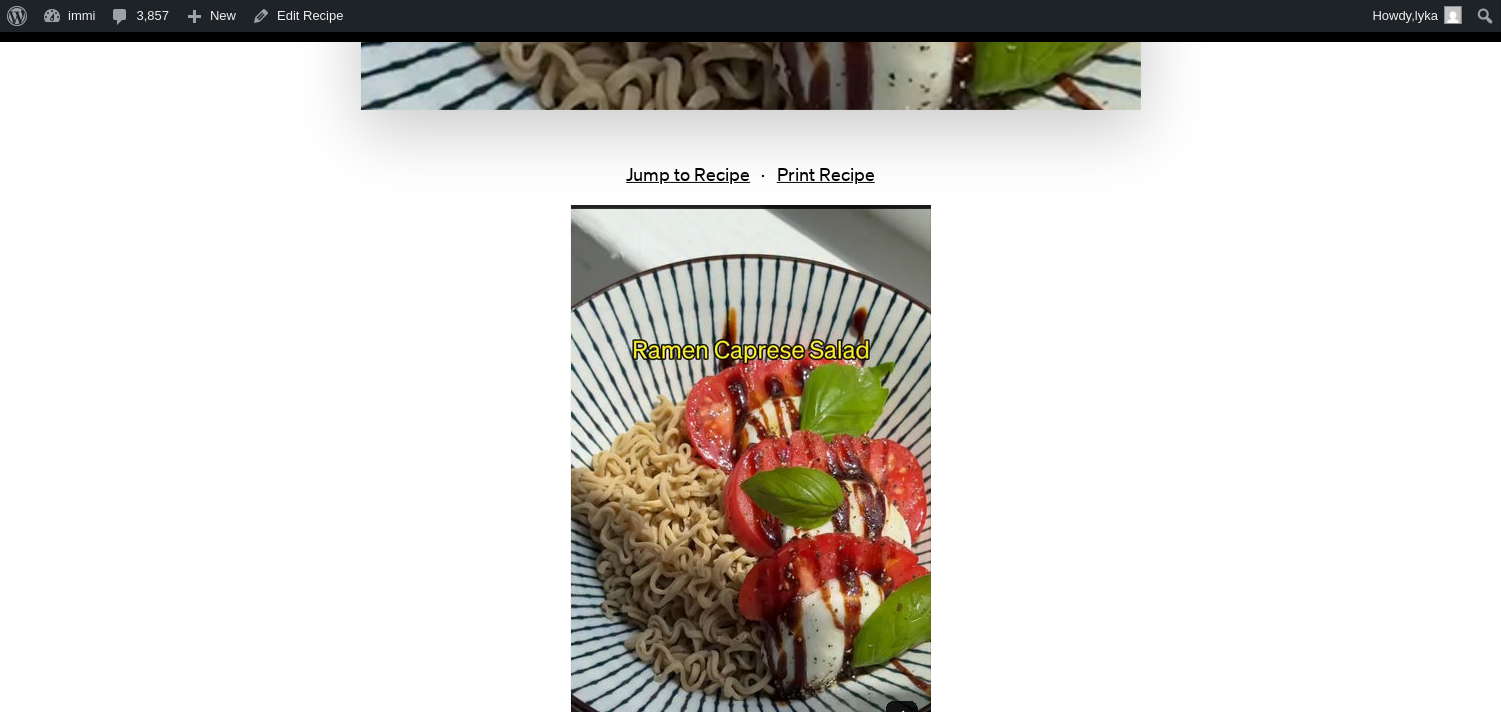 click on "Ramen Caprese Salad
Published:  August 7, 2025
Jump to Recipe · Print Recipe
Print
clock   clock icon cutlery   cutlery icon flag   flag icon folder   folder icon instagram   instagram icon pinterest   pinterest icon facebook   facebook icon print   print icon squares   squares icon heart   heart icon heart solid   heart solid icon
Ramen Caprese Salad
5 Stars			 		 	 		 		 			 				 			 			 				4 Stars			 		 	 		 		 			 				 			 			 				3 Stars			 		 	 		 		 			 				 			 			 				2 Stars			 		 	 		 		 			 				 			 			 				1 Star
No reviews
Author:   Kevin Lee
Print Recipe
Pin Recipe
Ingredients" at bounding box center (750, 1104) 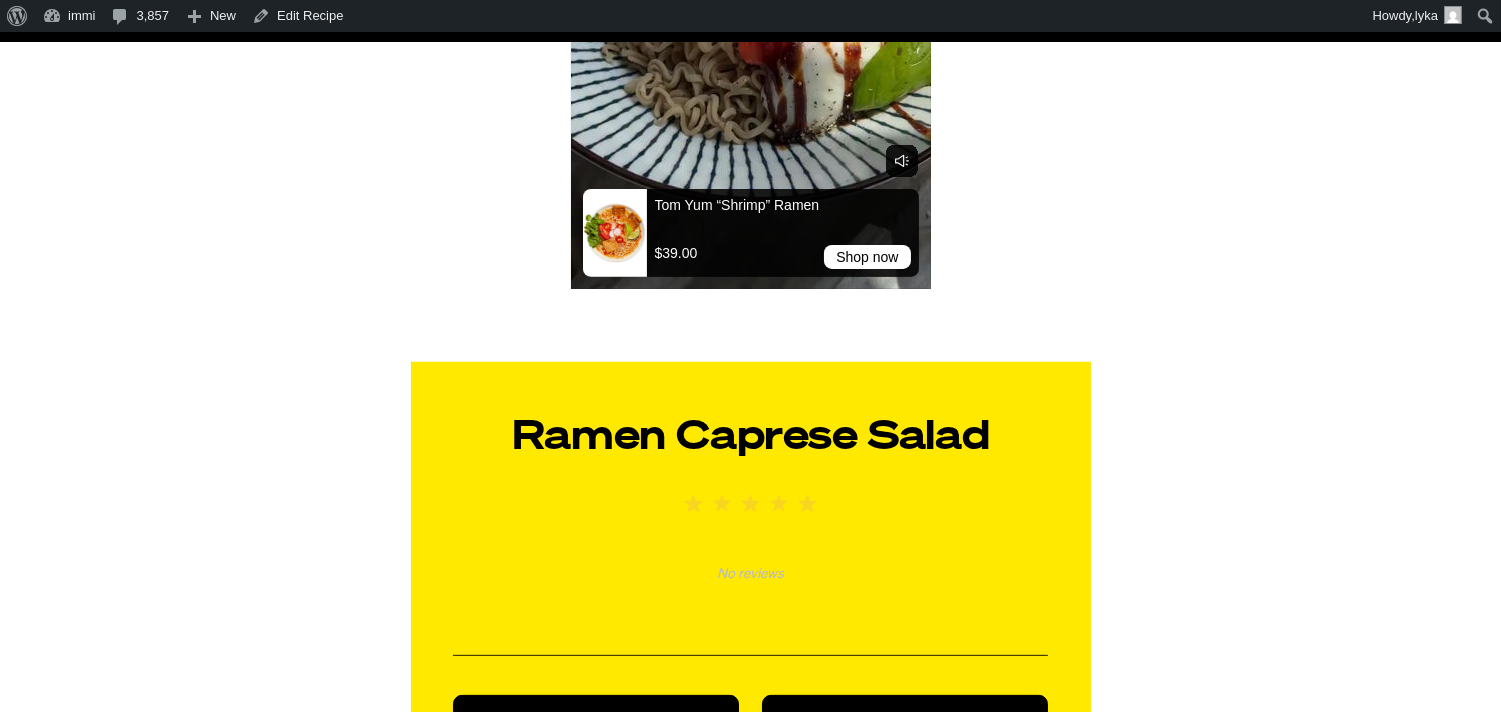 click on "Ramen Caprese Salad
Published:  August 7, 2025
Jump to Recipe · Print Recipe
Print
clock   clock icon cutlery   cutlery icon flag   flag icon folder   folder icon instagram   instagram icon pinterest   pinterest icon facebook   facebook icon print   print icon squares   squares icon heart   heart icon heart solid   heart solid icon
Ramen Caprese Salad
5 Stars			 		 	 		 		 			 				 			 			 				4 Stars			 		 	 		 		 			 				 			 			 				3 Stars			 		 	 		 		 			 				 			 			 				2 Stars			 		 	 		 		 			 				 			 			 				1 Star
No reviews
Author:   Kevin Lee
Print Recipe
Pin Recipe
Ingredients" at bounding box center (750, 548) 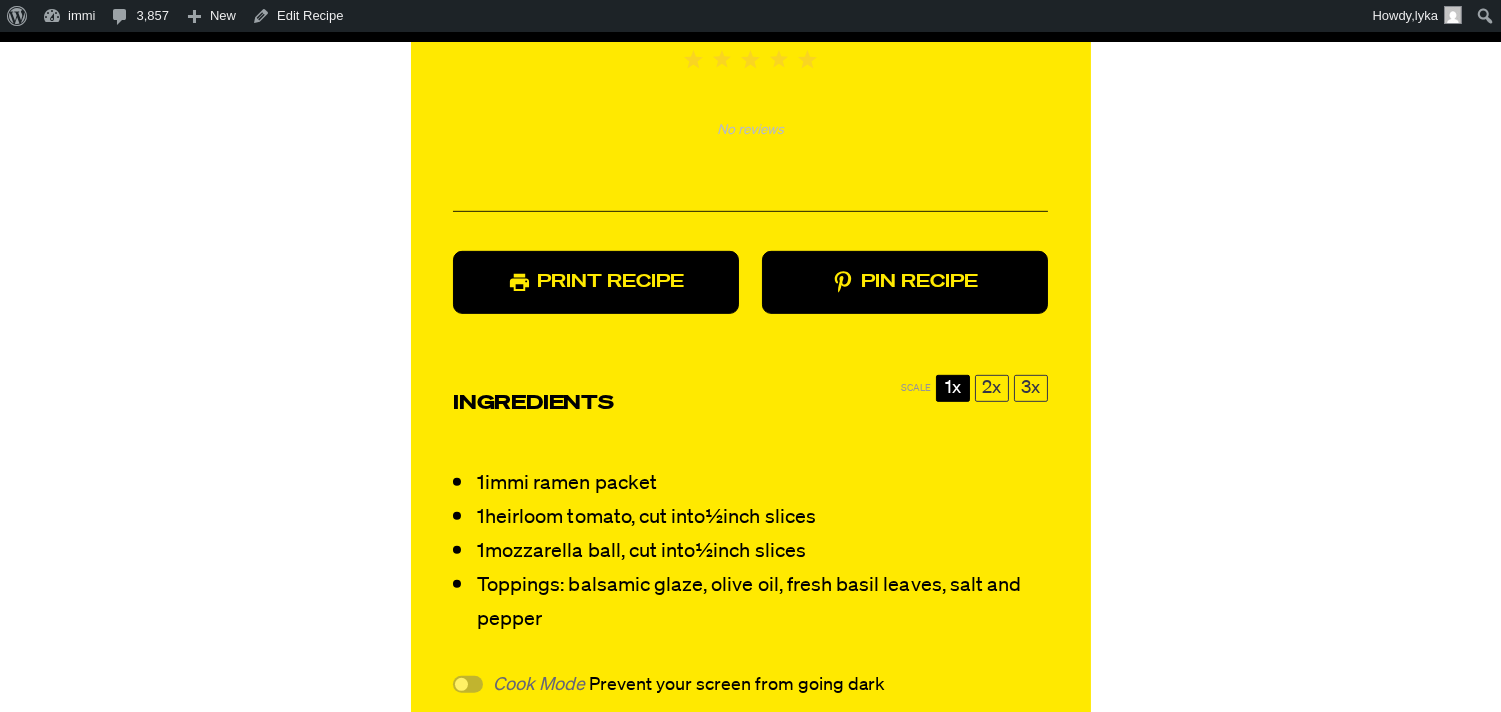click on "Ramen Caprese Salad
Published:  August 7, 2025
Jump to Recipe · Print Recipe
Print
clock   clock icon cutlery   cutlery icon flag   flag icon folder   folder icon instagram   instagram icon pinterest   pinterest icon facebook   facebook icon print   print icon squares   squares icon heart   heart icon heart solid   heart solid icon
Ramen Caprese Salad
5 Stars			 		 	 		 		 			 				 			 			 				4 Stars			 		 	 		 		 			 				 			 			 				3 Stars			 		 	 		 		 			 				 			 			 				2 Stars			 		 	 		 		 			 				 			 			 				1 Star
No reviews
Author:   Kevin Lee
Print Recipe
Pin Recipe
Ingredients" at bounding box center [750, 104] 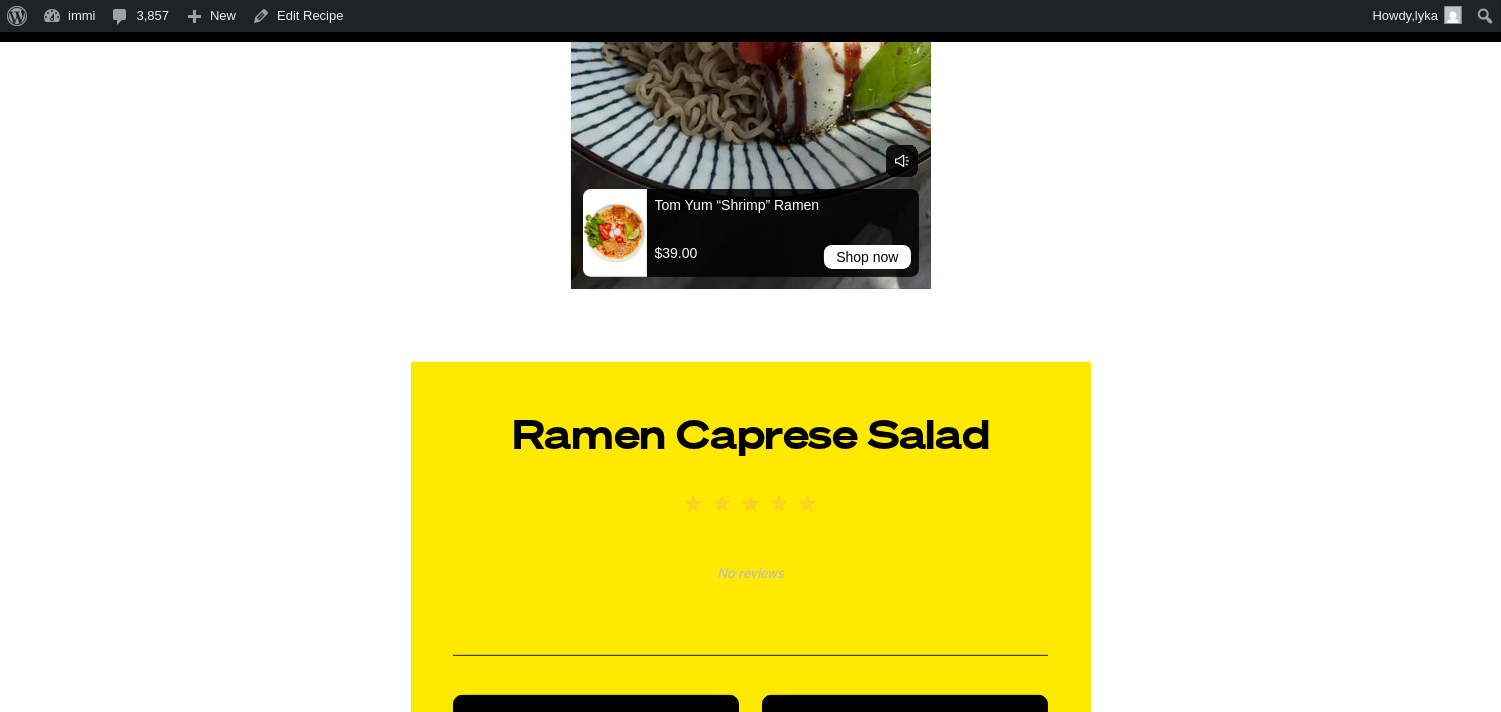 click on "Ramen Caprese Salad
Published:  August 7, 2025
Jump to Recipe · Print Recipe
Print
clock   clock icon cutlery   cutlery icon flag   flag icon folder   folder icon instagram   instagram icon pinterest   pinterest icon facebook   facebook icon print   print icon squares   squares icon heart   heart icon heart solid   heart solid icon
Ramen Caprese Salad
5 Stars			 		 	 		 		 			 				 			 			 				4 Stars			 		 	 		 		 			 				 			 			 				3 Stars			 		 	 		 		 			 				 			 			 				2 Stars			 		 	 		 		 			 				 			 			 				1 Star
No reviews
Author:   Kevin Lee
Print Recipe
Pin Recipe
Ingredients" at bounding box center (750, 548) 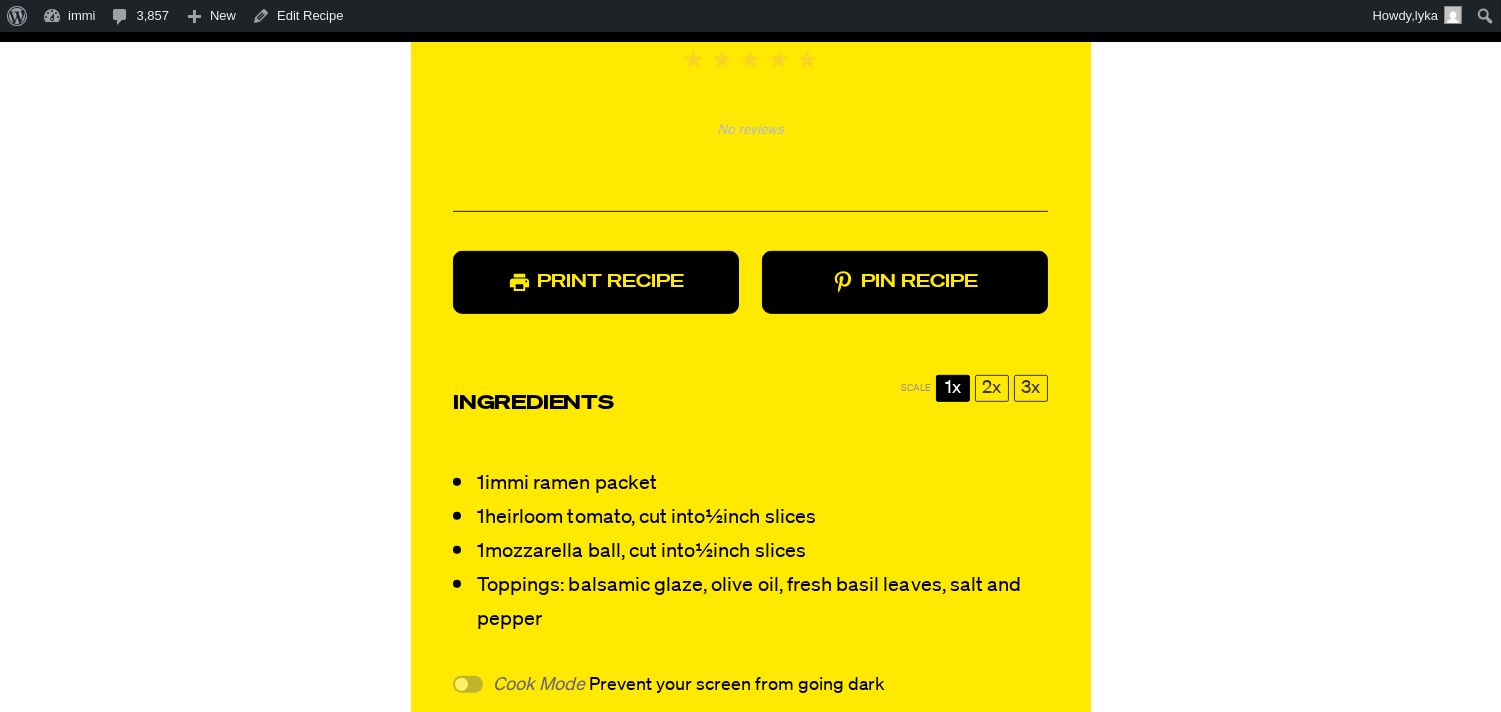 click on "Ramen Caprese Salad
Published:  August 7, 2025
Jump to Recipe · Print Recipe
Print
clock   clock icon cutlery   cutlery icon flag   flag icon folder   folder icon instagram   instagram icon pinterest   pinterest icon facebook   facebook icon print   print icon squares   squares icon heart   heart icon heart solid   heart solid icon
Ramen Caprese Salad
5 Stars			 		 	 		 		 			 				 			 			 				4 Stars			 		 	 		 		 			 				 			 			 				3 Stars			 		 	 		 		 			 				 			 			 				2 Stars			 		 	 		 		 			 				 			 			 				1 Star
No reviews
Author:   Kevin Lee
Print Recipe
Pin Recipe
Ingredients" at bounding box center (750, 104) 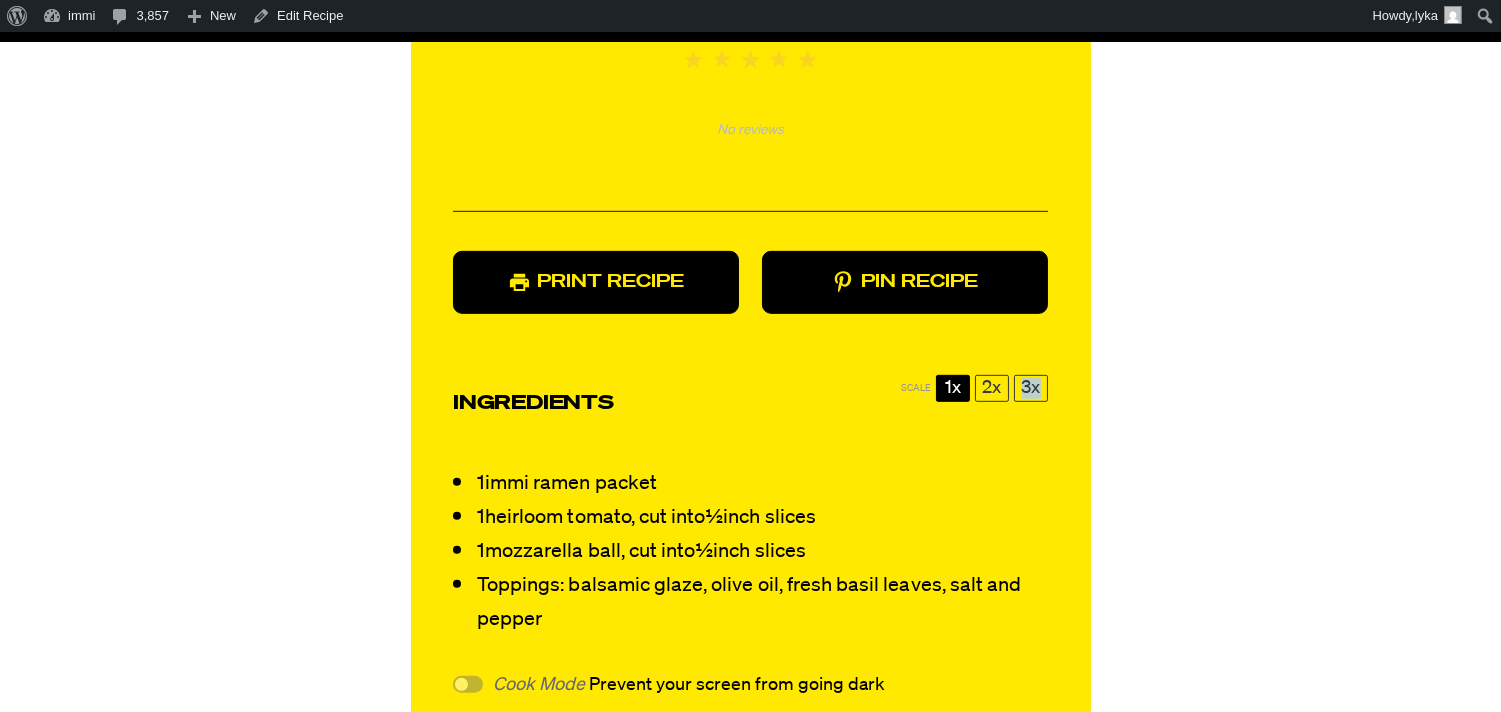 click on "Ramen Caprese Salad
Published:  August 7, 2025
Jump to Recipe · Print Recipe
Print
clock   clock icon cutlery   cutlery icon flag   flag icon folder   folder icon instagram   instagram icon pinterest   pinterest icon facebook   facebook icon print   print icon squares   squares icon heart   heart icon heart solid   heart solid icon
Ramen Caprese Salad
5 Stars			 		 	 		 		 			 				 			 			 				4 Stars			 		 	 		 		 			 				 			 			 				3 Stars			 		 	 		 		 			 				 			 			 				2 Stars			 		 	 		 		 			 				 			 			 				1 Star
No reviews
Author:   Kevin Lee
Print Recipe
Pin Recipe
Ingredients" at bounding box center (750, 104) 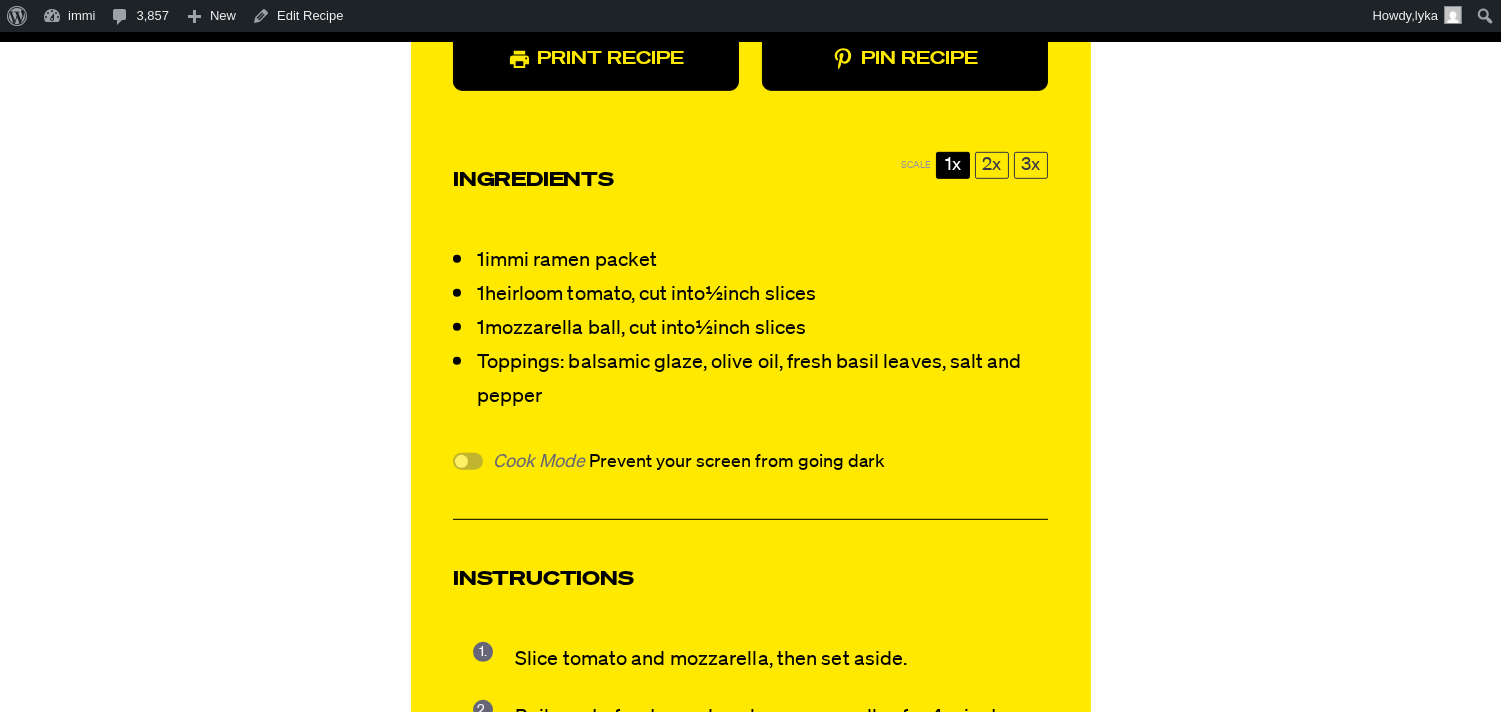 click on "Ramen Caprese Salad
Published:  August 7, 2025
Jump to Recipe · Print Recipe
Print
clock   clock icon cutlery   cutlery icon flag   flag icon folder   folder icon instagram   instagram icon pinterest   pinterest icon facebook   facebook icon print   print icon squares   squares icon heart   heart icon heart solid   heart solid icon
Ramen Caprese Salad
5 Stars			 		 	 		 		 			 				 			 			 				4 Stars			 		 	 		 		 			 				 			 			 				3 Stars			 		 	 		 		 			 				 			 			 				2 Stars			 		 	 		 		 			 				 			 			 				1 Star
No reviews
Author:   Kevin Lee
Print Recipe
Pin Recipe
Ingredients" at bounding box center (750, -119) 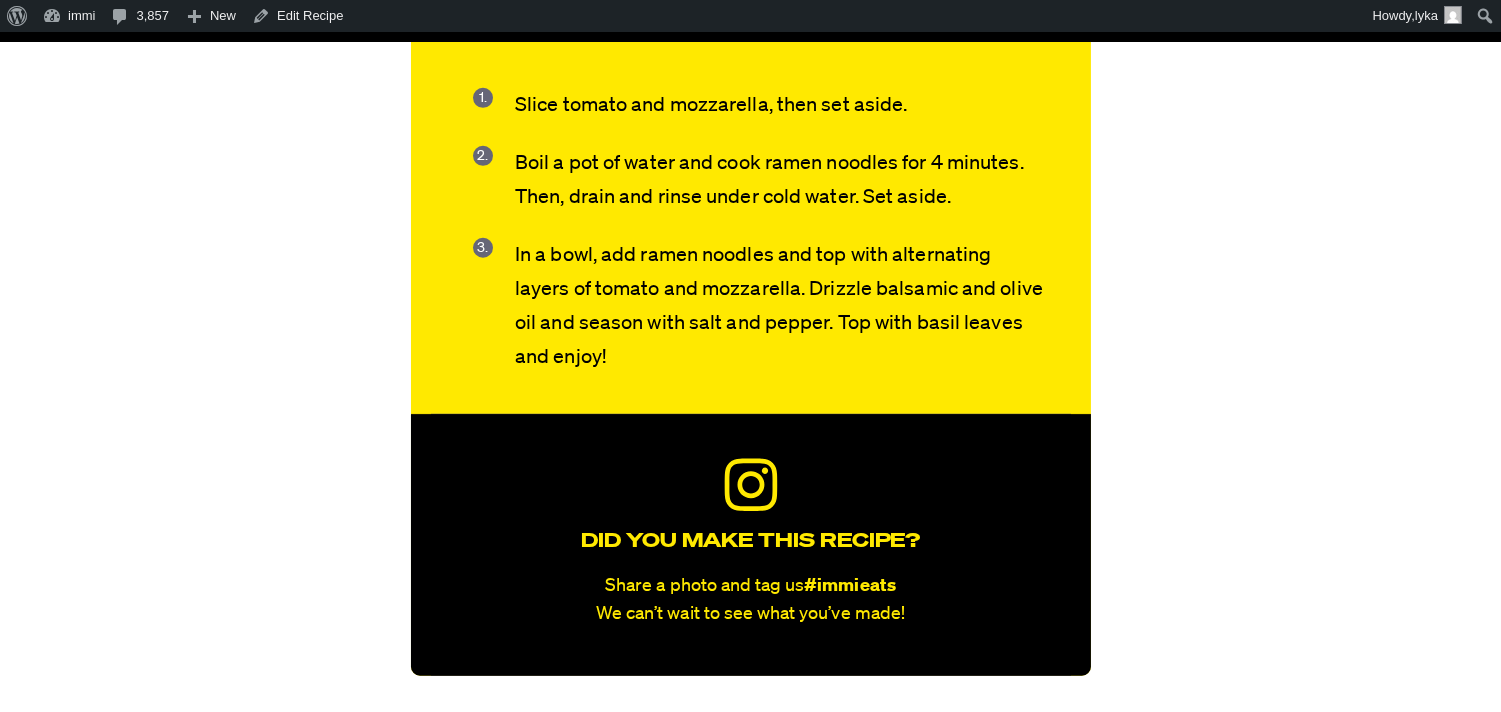 scroll, scrollTop: 2555, scrollLeft: 0, axis: vertical 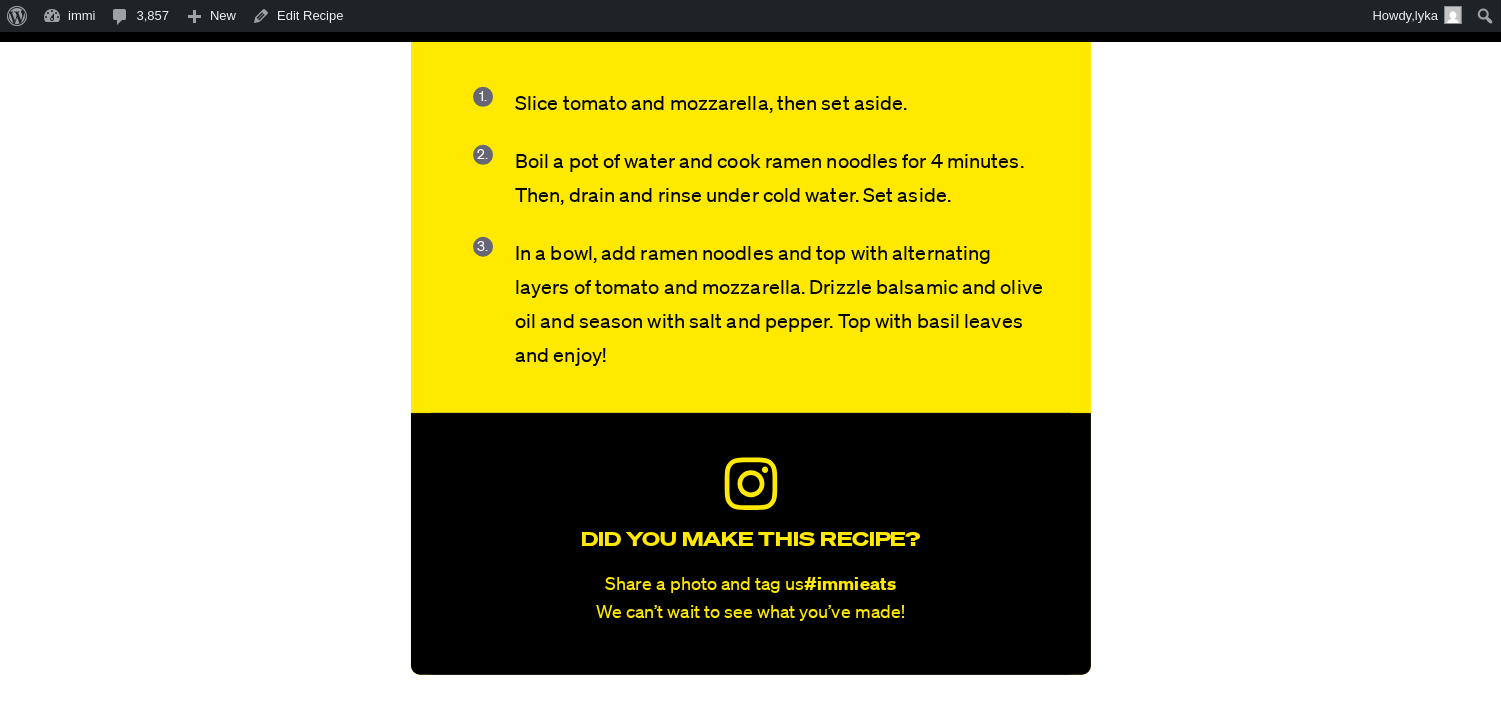 click on "Ramen Caprese Salad
Published:  August 7, 2025
Jump to Recipe · Print Recipe
Print
clock   clock icon cutlery   cutlery icon flag   flag icon folder   folder icon instagram   instagram icon pinterest   pinterest icon facebook   facebook icon print   print icon squares   squares icon heart   heart icon heart solid   heart solid icon
Ramen Caprese Salad
5 Stars			 		 	 		 		 			 				 			 			 				4 Stars			 		 	 		 		 			 				 			 			 				3 Stars			 		 	 		 		 			 				 			 			 				2 Stars			 		 	 		 		 			 				 			 			 				1 Star
No reviews
Author:   Kevin Lee
Print Recipe
Pin Recipe
Ingredients" at bounding box center [750, -674] 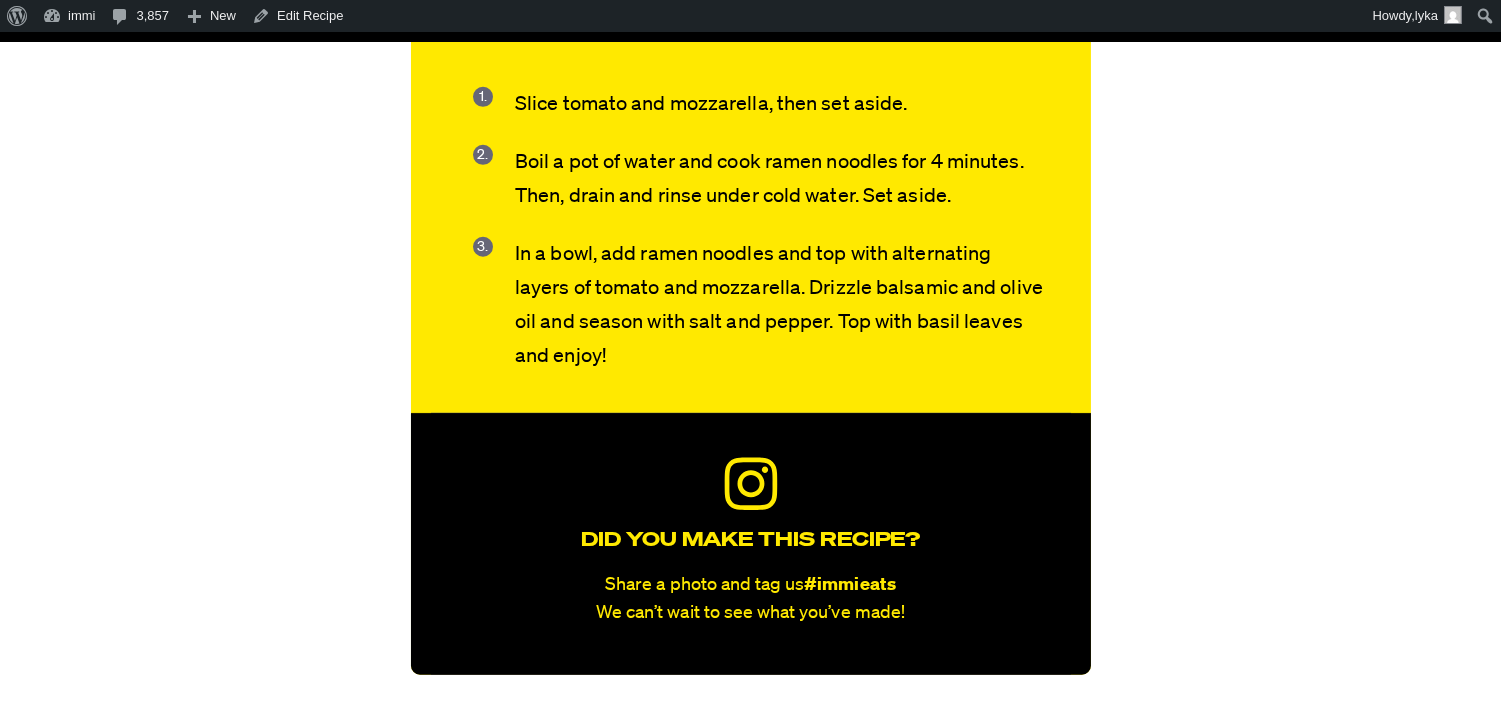 click on "Ramen Caprese Salad
Published:  August 7, 2025
Jump to Recipe · Print Recipe
Print
clock   clock icon cutlery   cutlery icon flag   flag icon folder   folder icon instagram   instagram icon pinterest   pinterest icon facebook   facebook icon print   print icon squares   squares icon heart   heart icon heart solid   heart solid icon
Ramen Caprese Salad
5 Stars			 		 	 		 		 			 				 			 			 				4 Stars			 		 	 		 		 			 				 			 			 				3 Stars			 		 	 		 		 			 				 			 			 				2 Stars			 		 	 		 		 			 				 			 			 				1 Star
No reviews
Author:   Kevin Lee
Print Recipe
Pin Recipe
Ingredients" at bounding box center [750, -674] 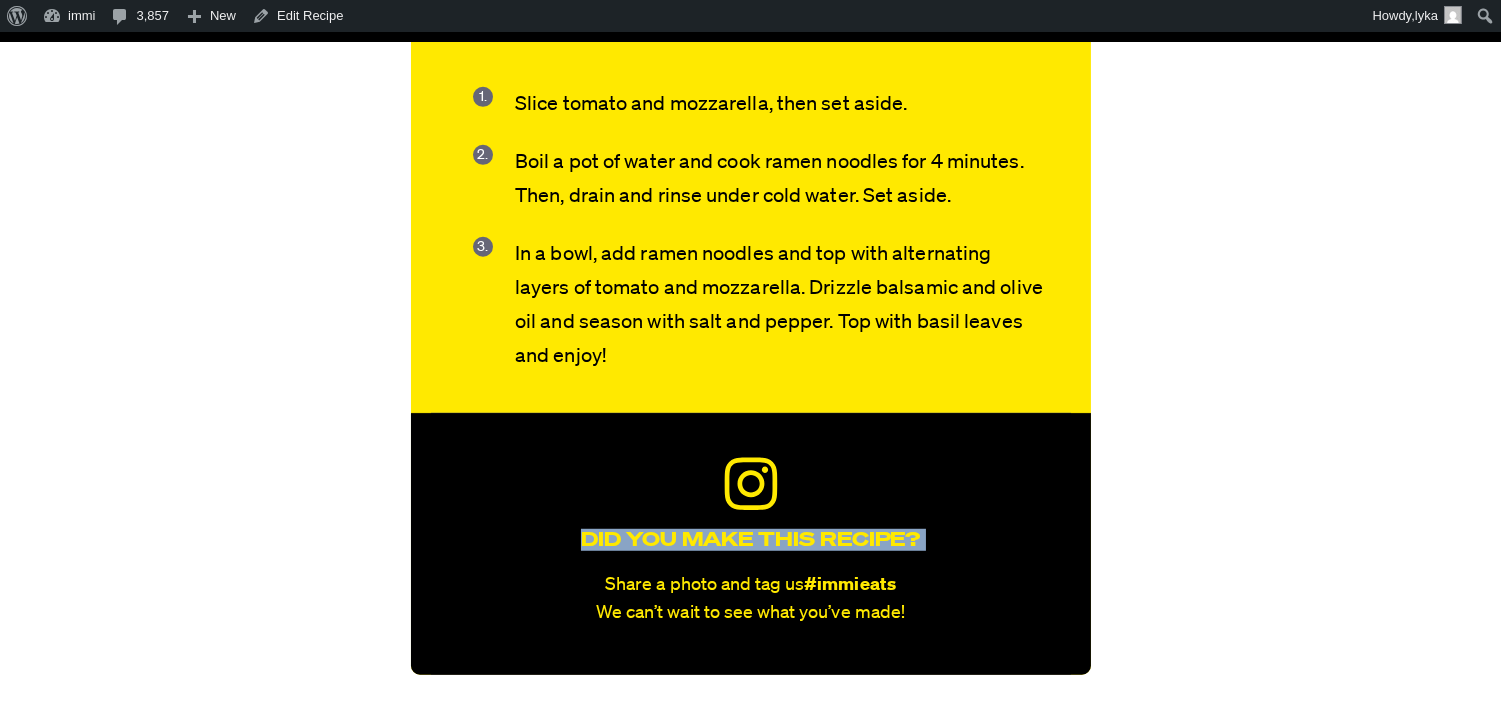 click on "Ramen Caprese Salad
Published:  August 7, 2025
Jump to Recipe · Print Recipe
Print
clock   clock icon cutlery   cutlery icon flag   flag icon folder   folder icon instagram   instagram icon pinterest   pinterest icon facebook   facebook icon print   print icon squares   squares icon heart   heart icon heart solid   heart solid icon
Ramen Caprese Salad
5 Stars			 		 	 		 		 			 				 			 			 				4 Stars			 		 	 		 		 			 				 			 			 				3 Stars			 		 	 		 		 			 				 			 			 				2 Stars			 		 	 		 		 			 				 			 			 				1 Star
No reviews
Author:   Kevin Lee
Print Recipe
Pin Recipe
Ingredients" at bounding box center [750, -674] 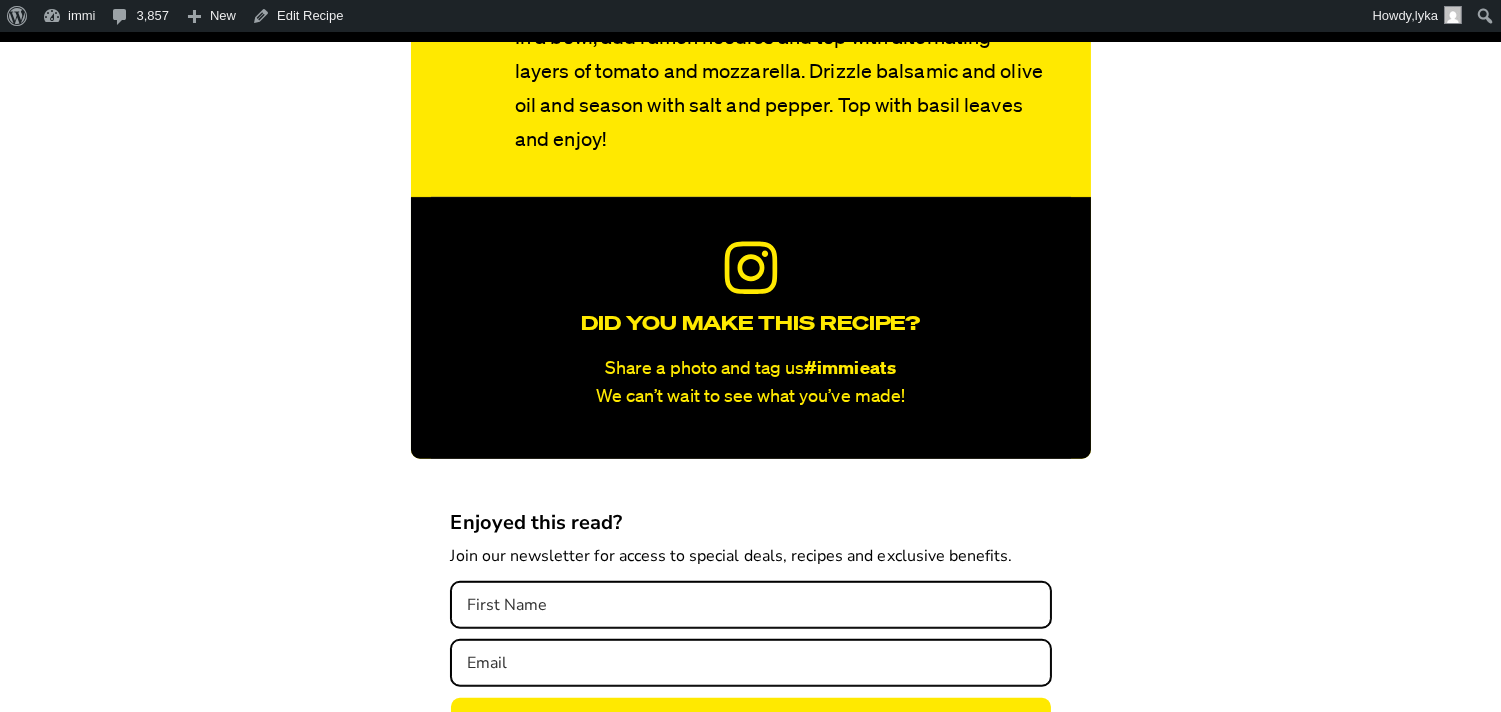 scroll, scrollTop: 2777, scrollLeft: 0, axis: vertical 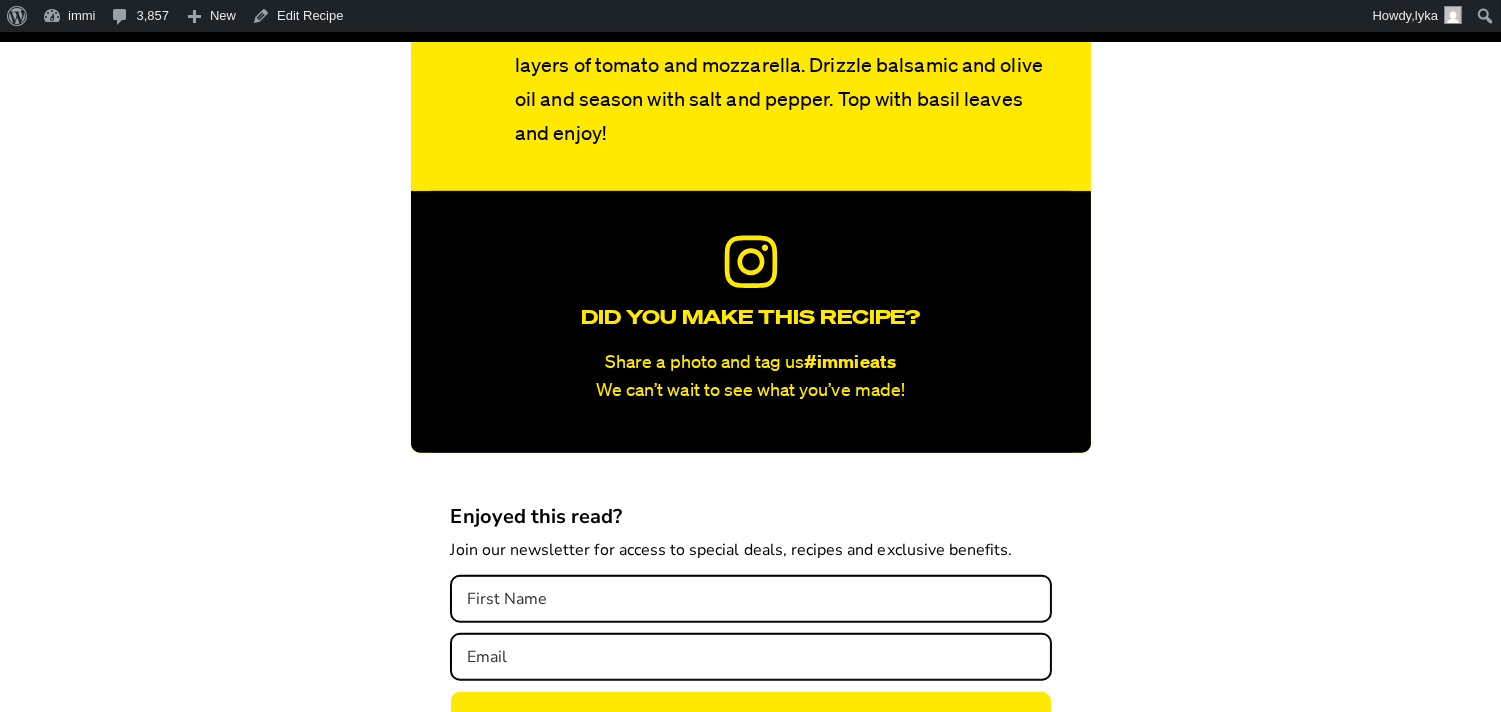 click on "Ramen Caprese Salad
Published:  August 7, 2025
Jump to Recipe · Print Recipe
Print
clock   clock icon cutlery   cutlery icon flag   flag icon folder   folder icon instagram   instagram icon pinterest   pinterest icon facebook   facebook icon print   print icon squares   squares icon heart   heart icon heart solid   heart solid icon
Ramen Caprese Salad
5 Stars			 		 	 		 		 			 				 			 			 				4 Stars			 		 	 		 		 			 				 			 			 				3 Stars			 		 	 		 		 			 				 			 			 				2 Stars			 		 	 		 		 			 				 			 			 				1 Star
No reviews
Author:   Kevin Lee
Print Recipe
Pin Recipe
Ingredients" at bounding box center (750, -896) 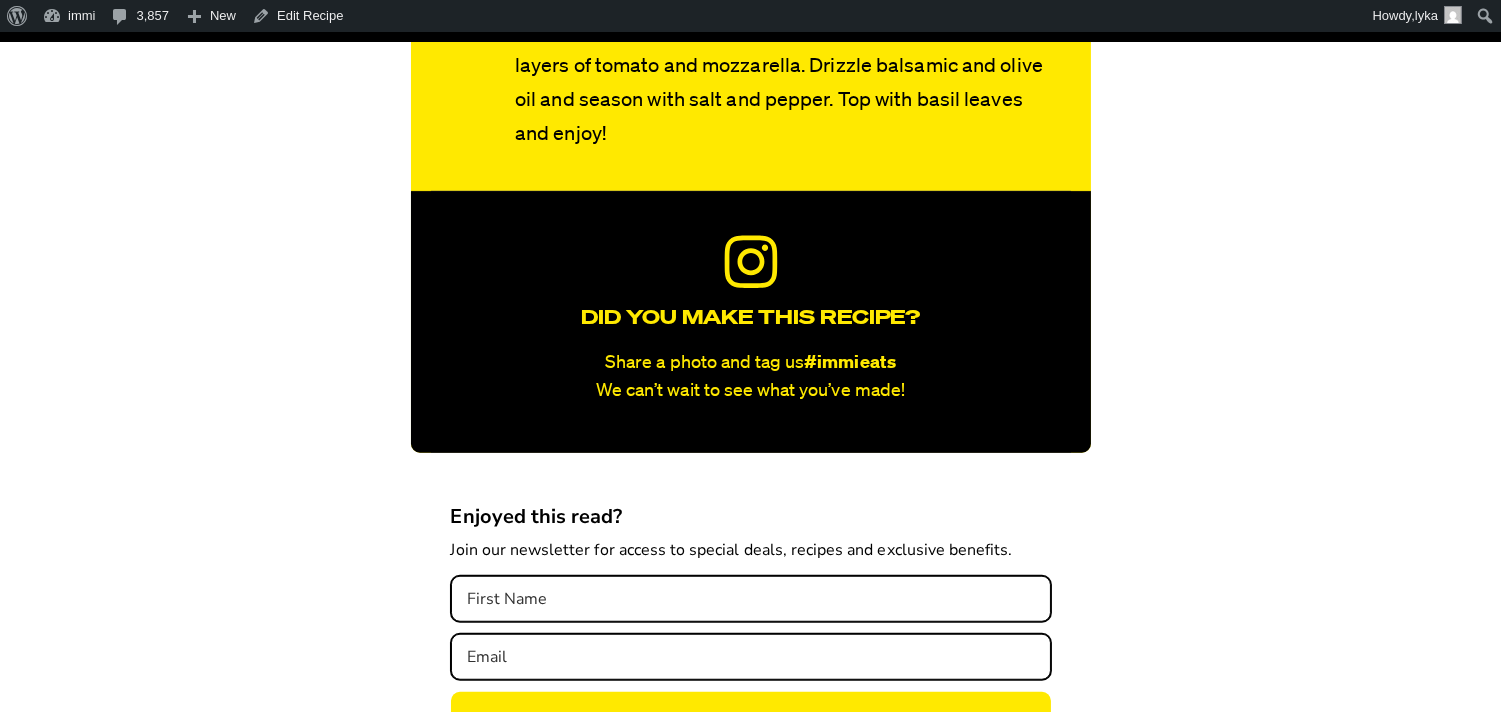 click on "Ramen Caprese Salad
Published:  August 7, 2025
Jump to Recipe · Print Recipe
Print
clock   clock icon cutlery   cutlery icon flag   flag icon folder   folder icon instagram   instagram icon pinterest   pinterest icon facebook   facebook icon print   print icon squares   squares icon heart   heart icon heart solid   heart solid icon
Ramen Caprese Salad
5 Stars			 		 	 		 		 			 				 			 			 				4 Stars			 		 	 		 		 			 				 			 			 				3 Stars			 		 	 		 		 			 				 			 			 				2 Stars			 		 	 		 		 			 				 			 			 				1 Star
No reviews
Author:   Kevin Lee
Print Recipe
Pin Recipe
Ingredients" at bounding box center (750, -896) 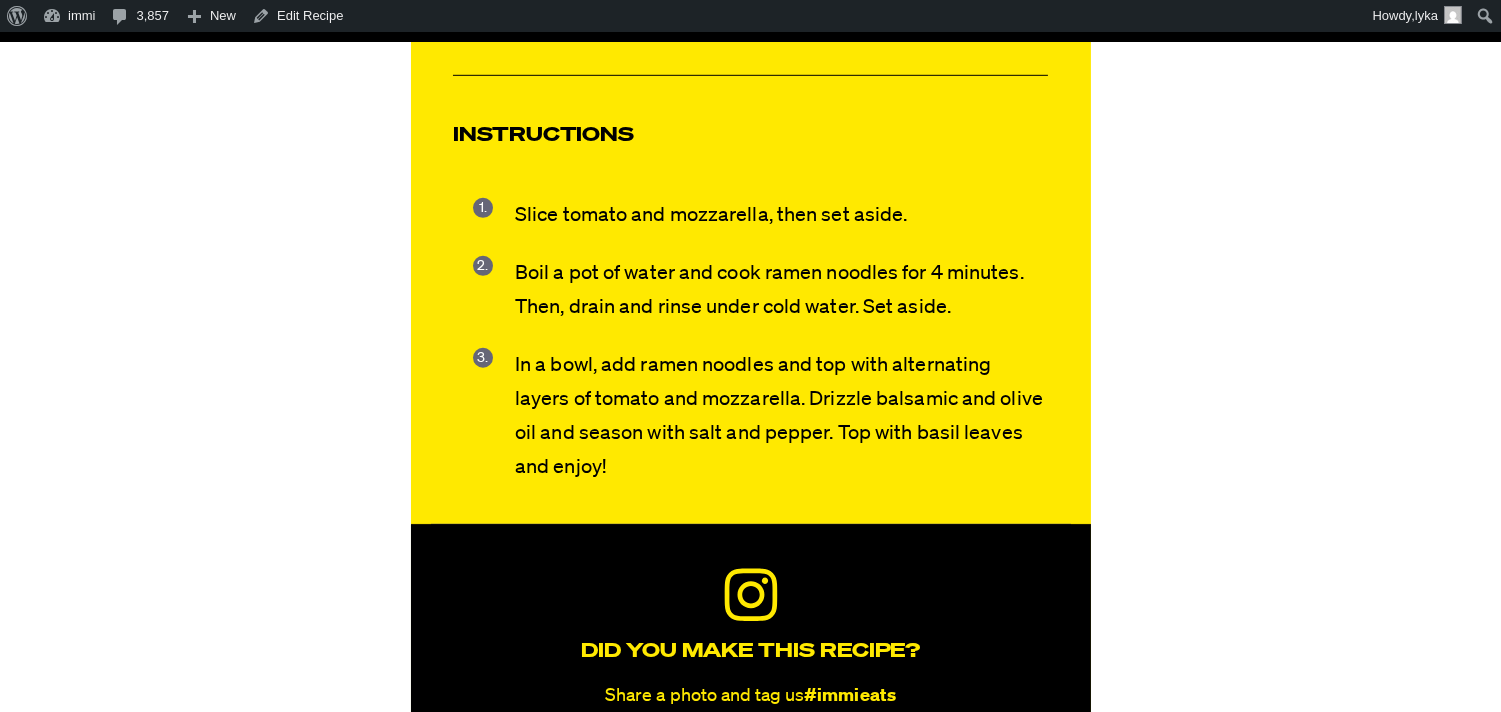 click on "Ramen Caprese Salad
Published:  August 7, 2025
Jump to Recipe · Print Recipe
Print
clock   clock icon cutlery   cutlery icon flag   flag icon folder   folder icon instagram   instagram icon pinterest   pinterest icon facebook   facebook icon print   print icon squares   squares icon heart   heart icon heart solid   heart solid icon
Ramen Caprese Salad
5 Stars			 		 	 		 		 			 				 			 			 				4 Stars			 		 	 		 		 			 				 			 			 				3 Stars			 		 	 		 		 			 				 			 			 				2 Stars			 		 	 		 		 			 				 			 			 				1 Star
No reviews
Author:   Kevin Lee
Print Recipe
Pin Recipe
Ingredients" at bounding box center [750, -563] 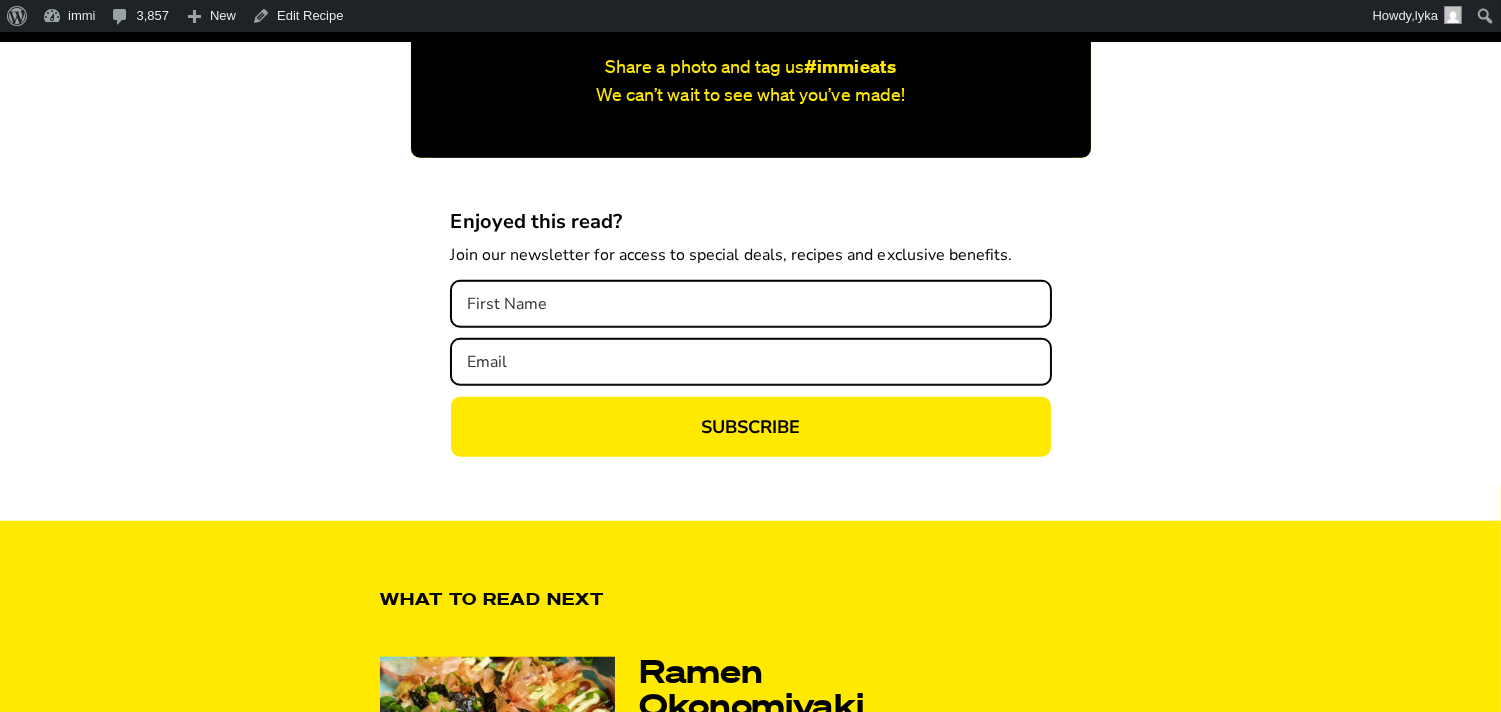 scroll, scrollTop: 3111, scrollLeft: 0, axis: vertical 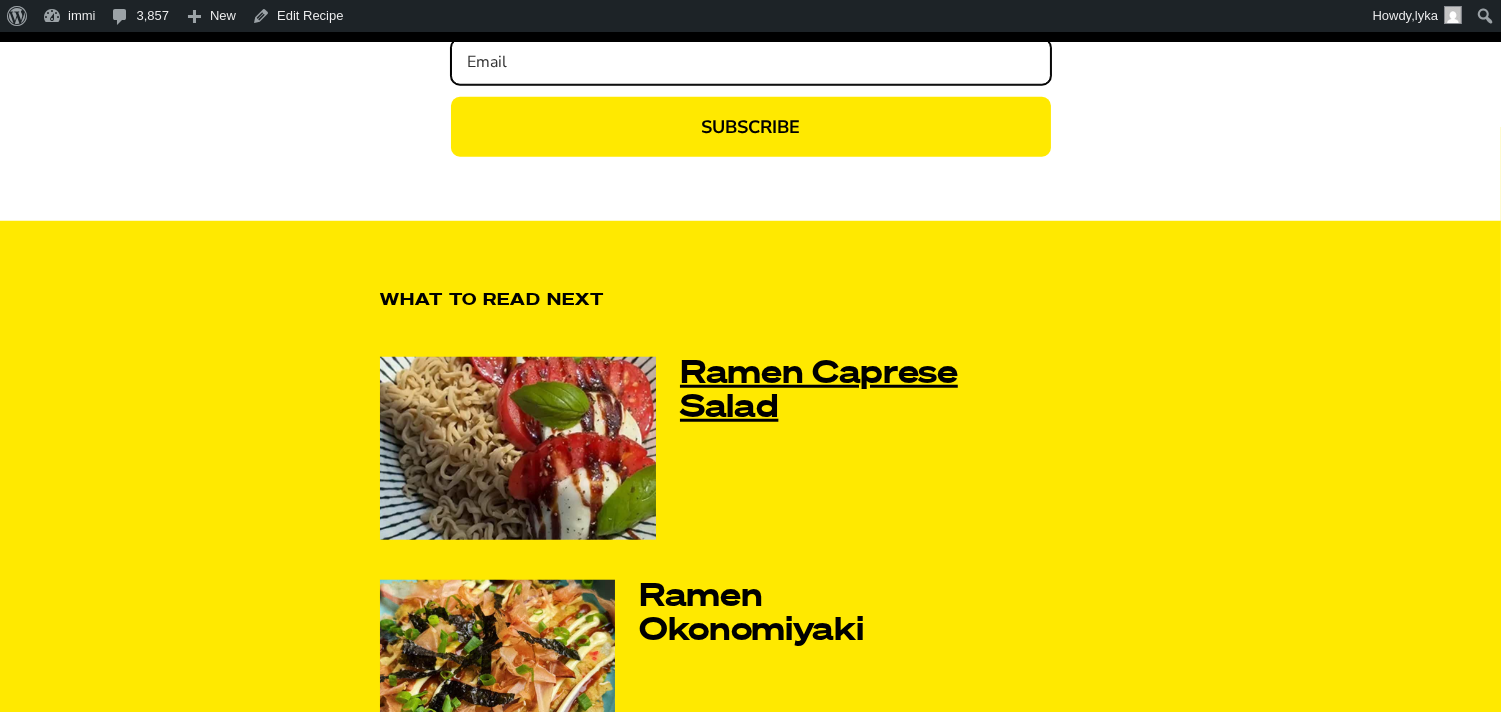 click on "Ramen Caprese Salad" at bounding box center (829, 391) 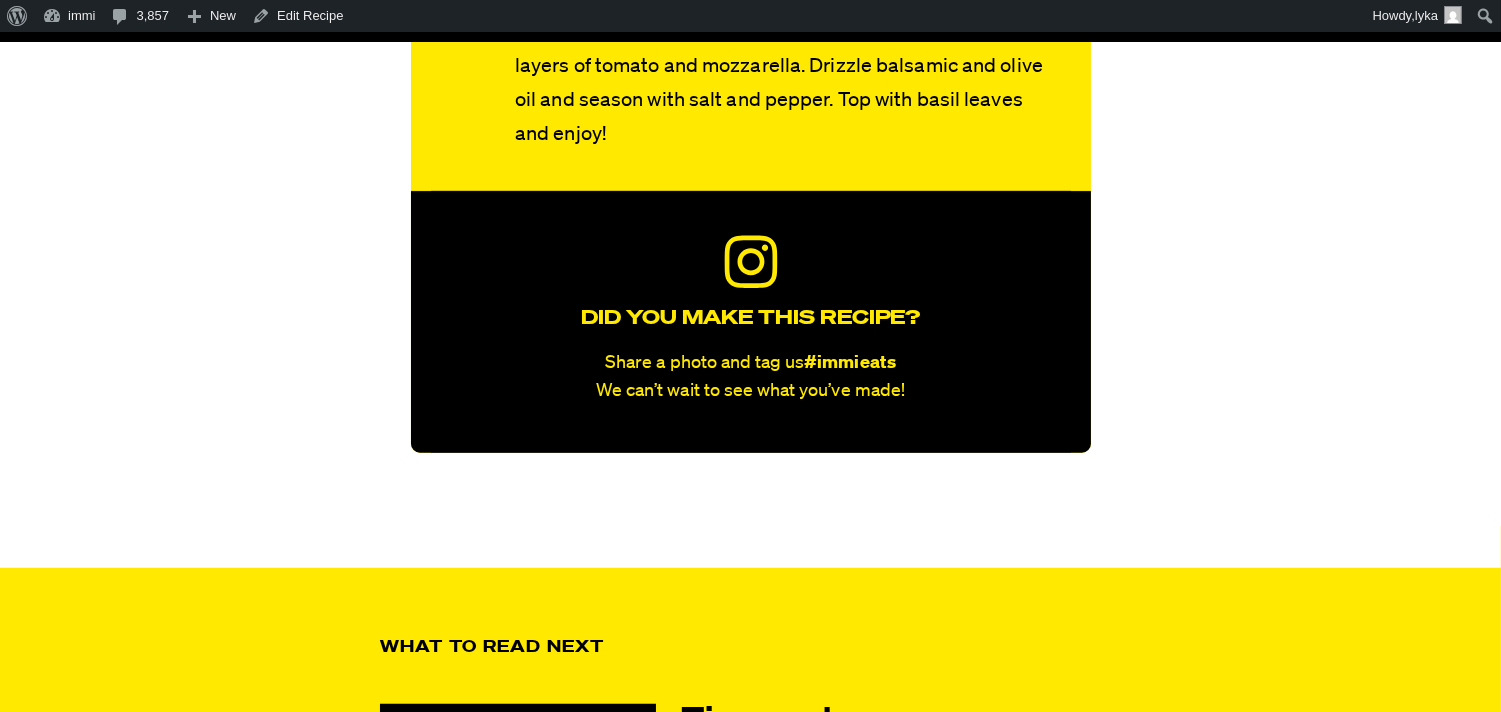 scroll, scrollTop: 2777, scrollLeft: 0, axis: vertical 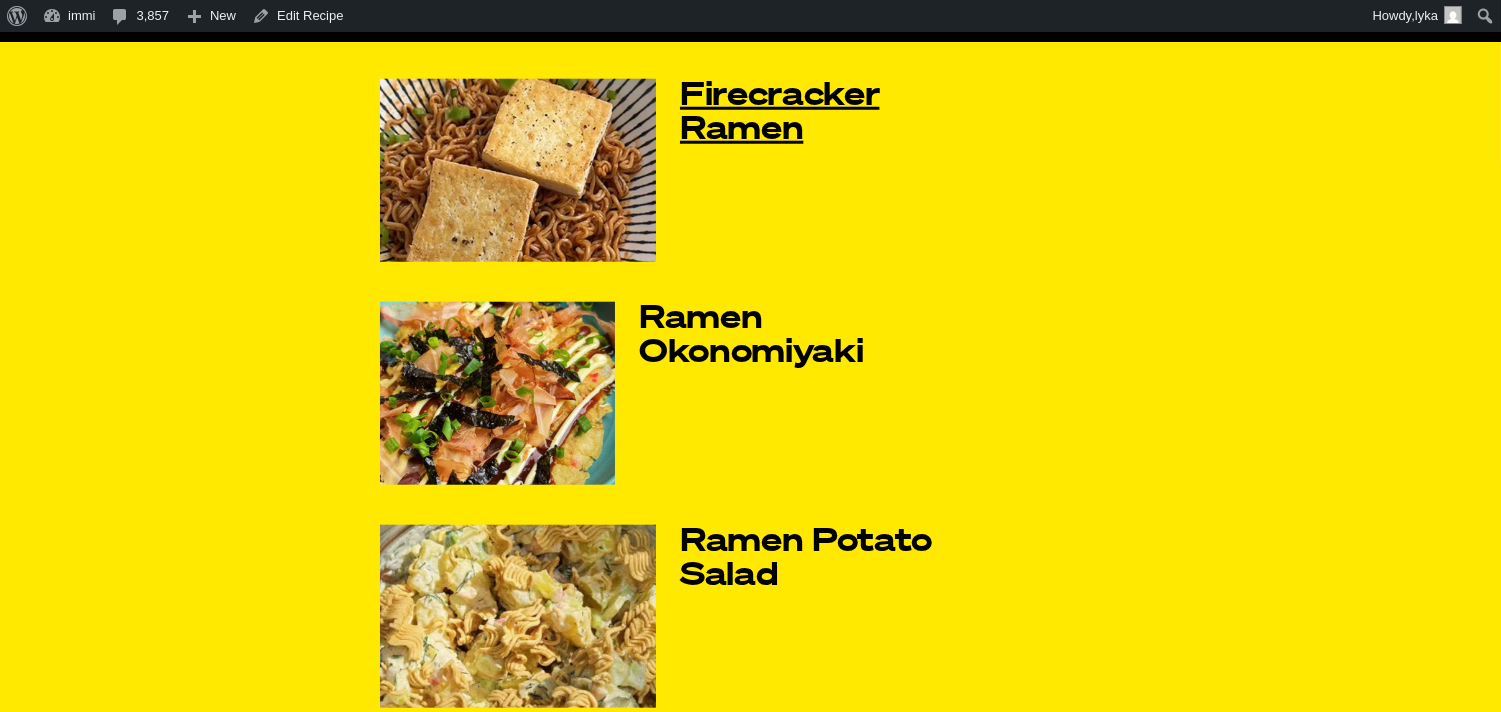click on "Firecracker Ramen" at bounding box center (817, 113) 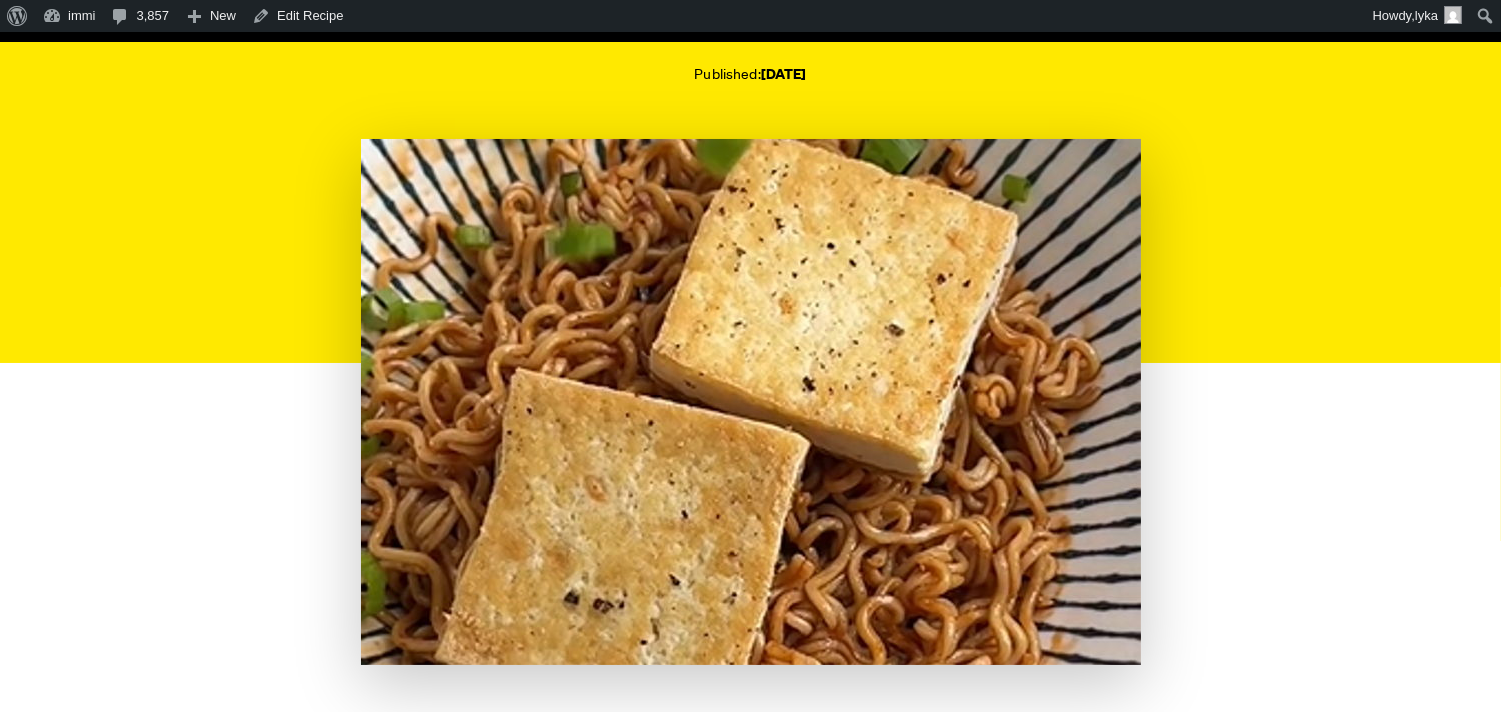 scroll, scrollTop: 0, scrollLeft: 0, axis: both 